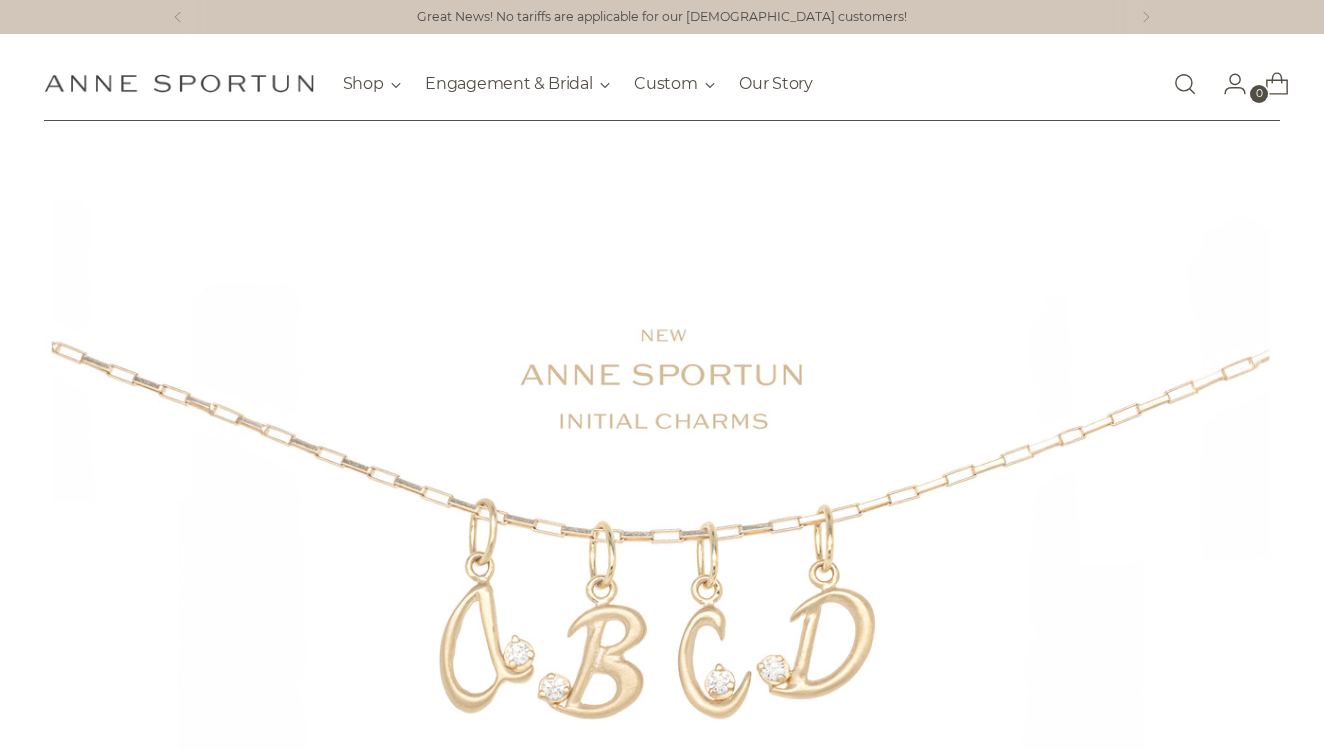 scroll, scrollTop: 0, scrollLeft: 0, axis: both 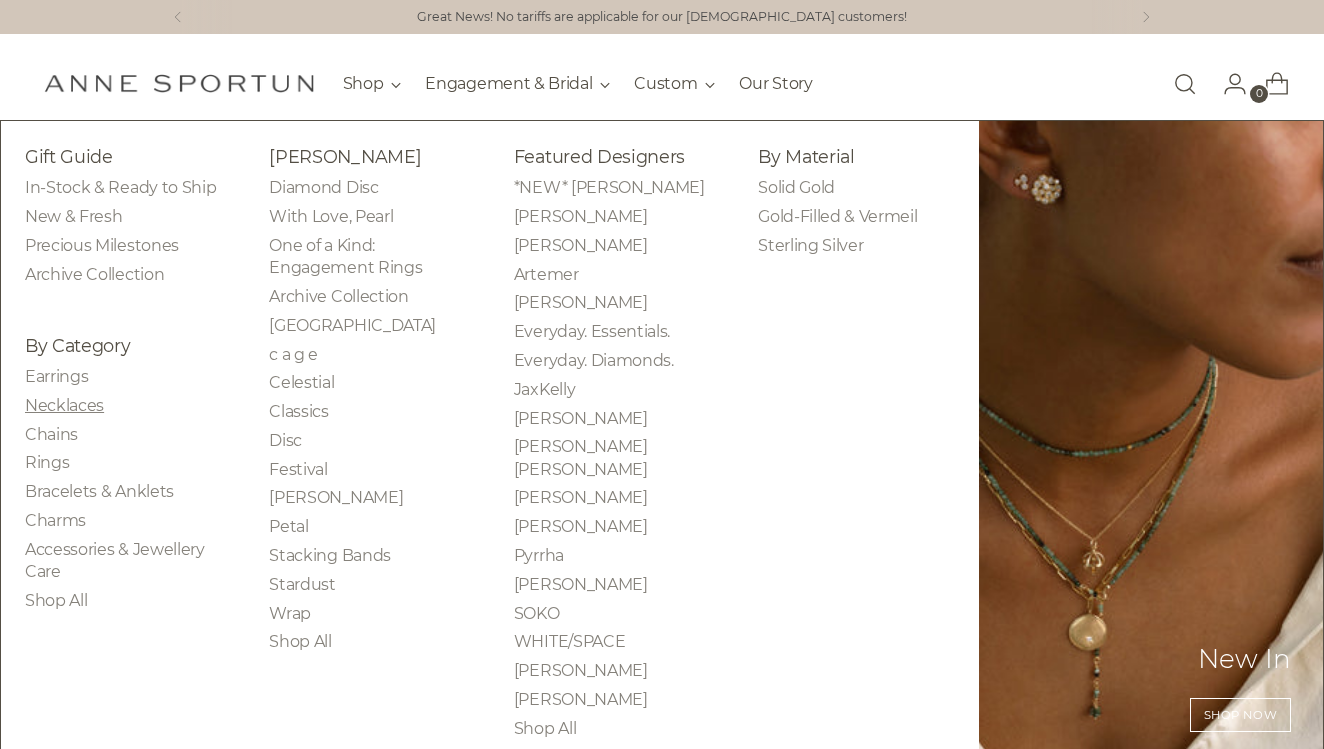click on "Necklaces" at bounding box center (64, 405) 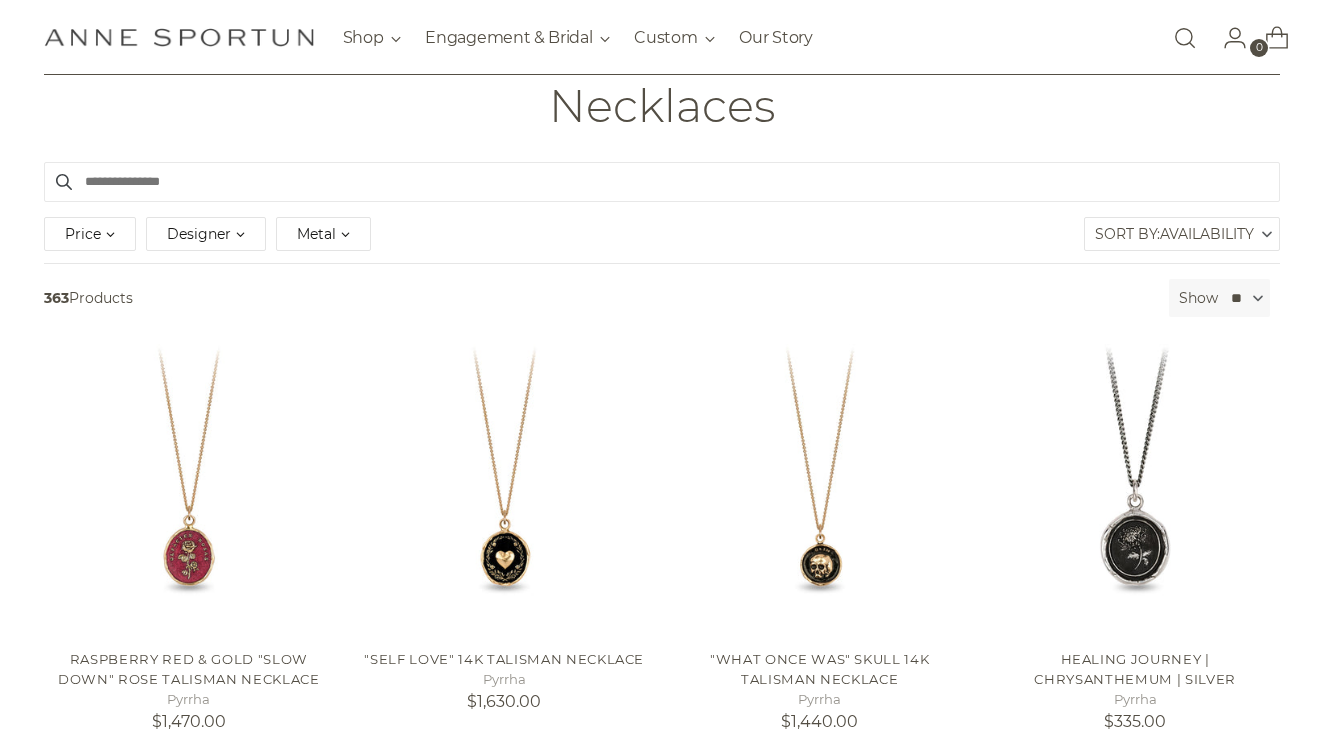 scroll, scrollTop: 0, scrollLeft: 0, axis: both 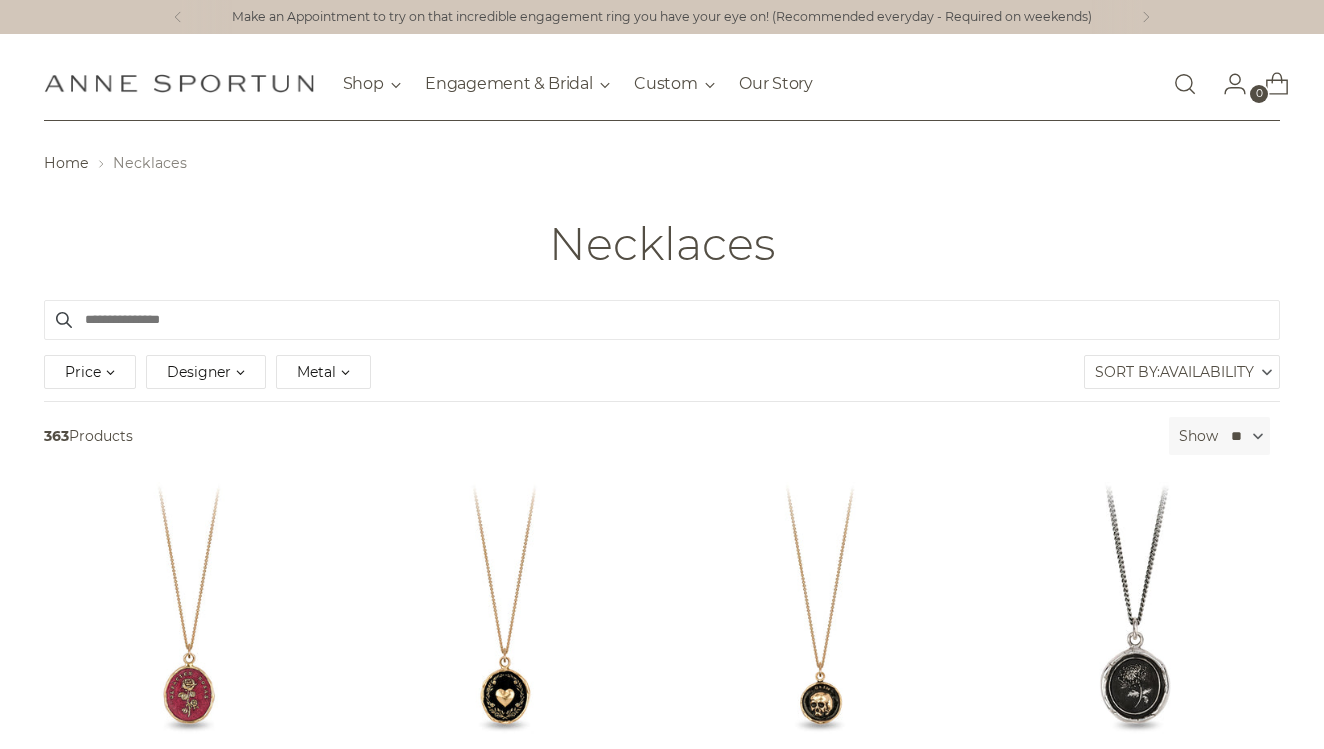 click on "Designer" at bounding box center (206, 372) 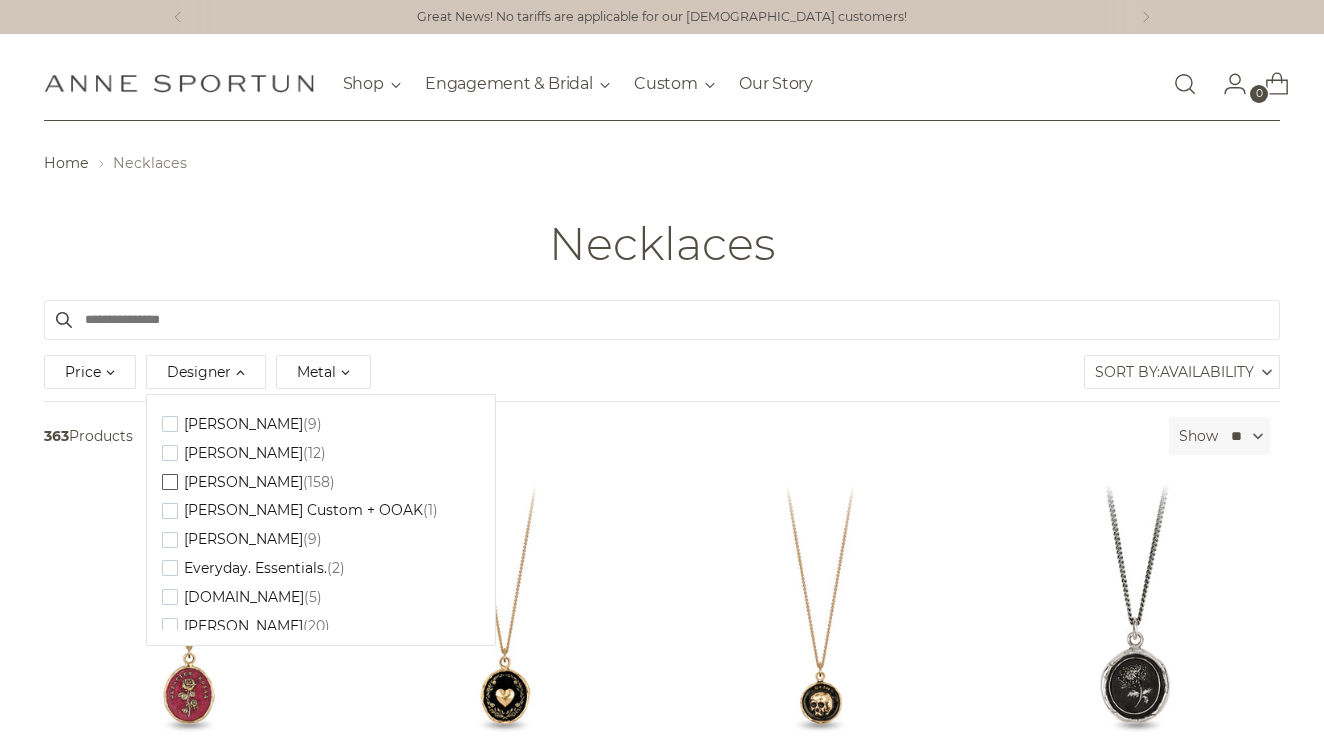 click on "[PERSON_NAME]" at bounding box center [243, 482] 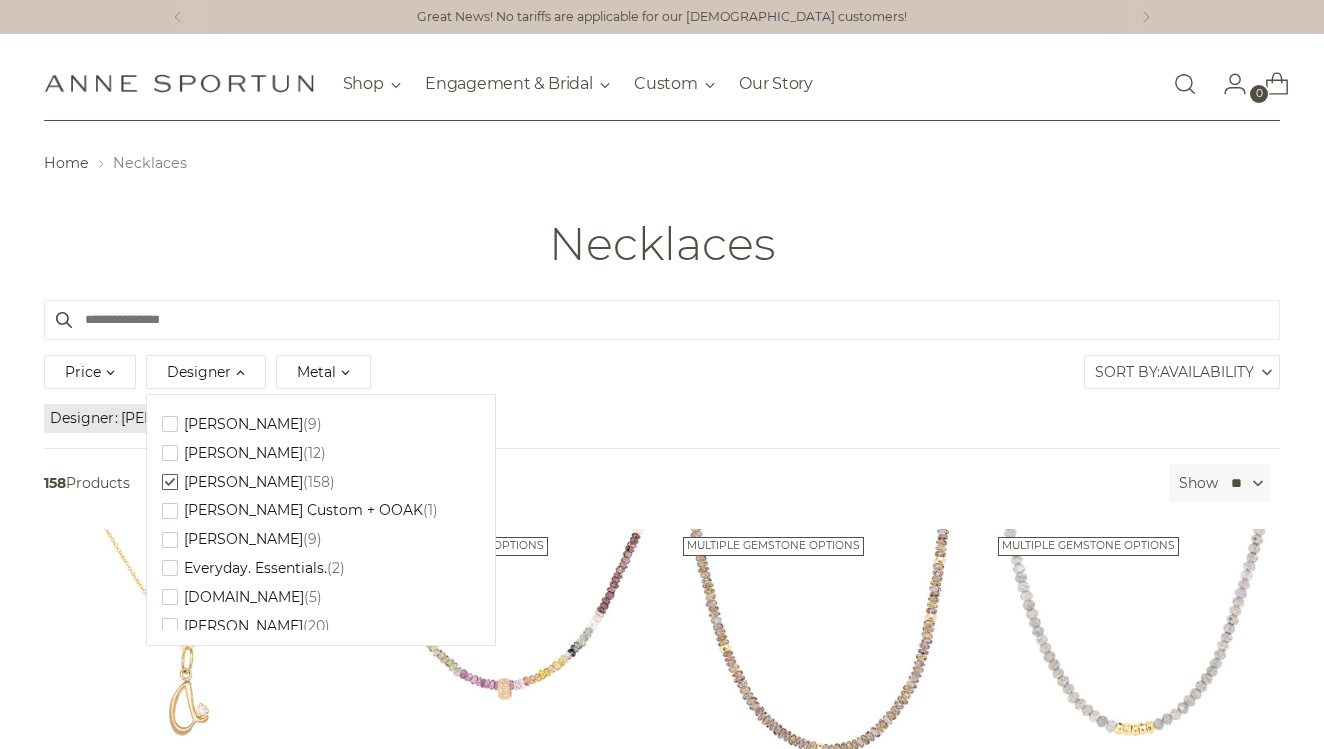 click on "Price
***
-
*****
Designer
Clear
Adel Chefridi
(9)
Alexa Jill Jewellery
(12)
Anne Sportun
(158)
Anne Sportun Custom + OOAK
(1)
Colleen Mauer
(9)
Everyday. Essentials.
(2)
Everyday.Diamonds
(5)" at bounding box center (662, 375) 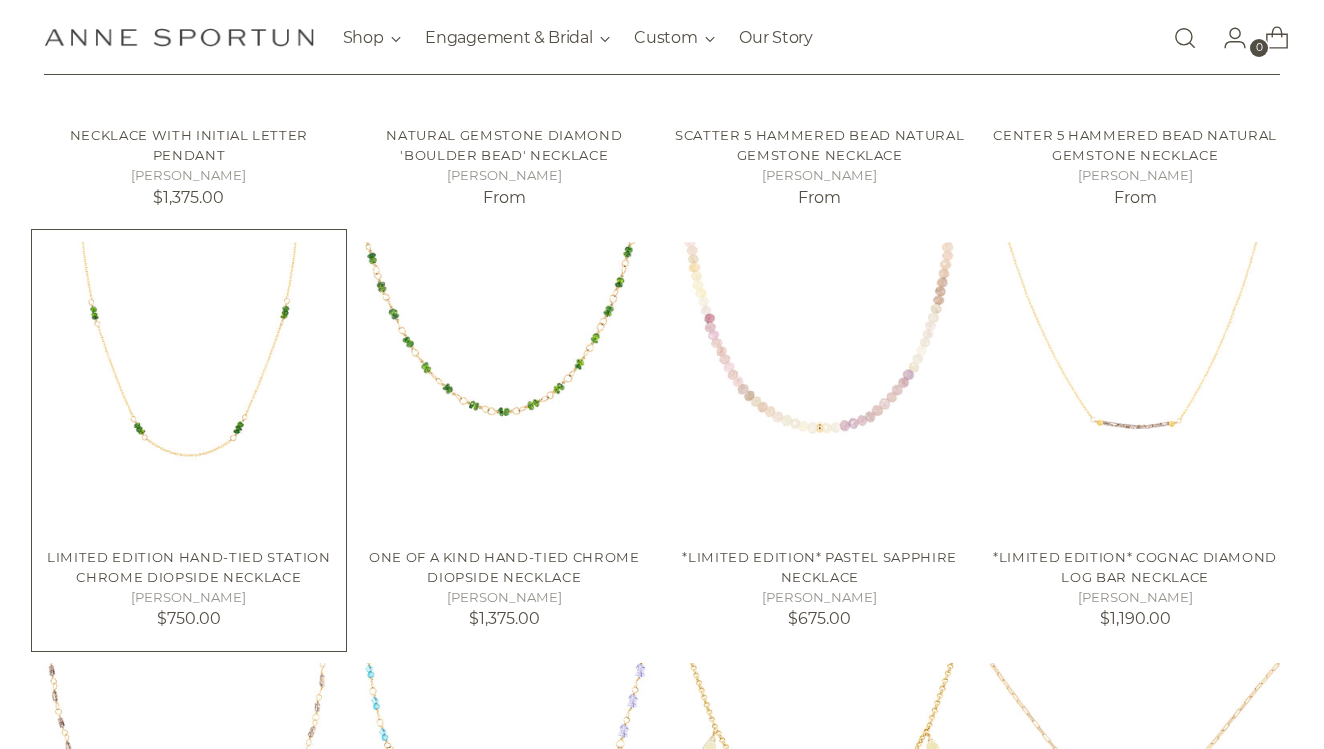 scroll, scrollTop: 1418, scrollLeft: 0, axis: vertical 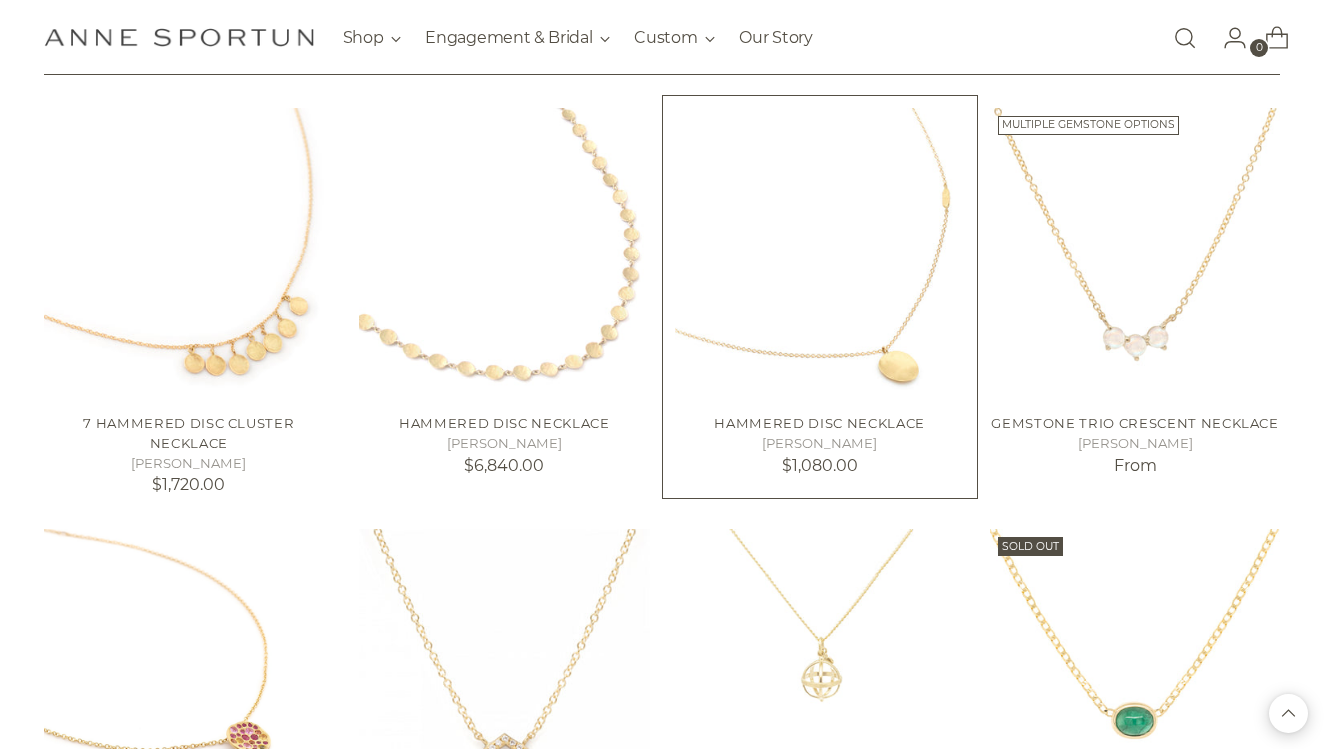 click on "Hammered Disc Necklace" at bounding box center [819, 423] 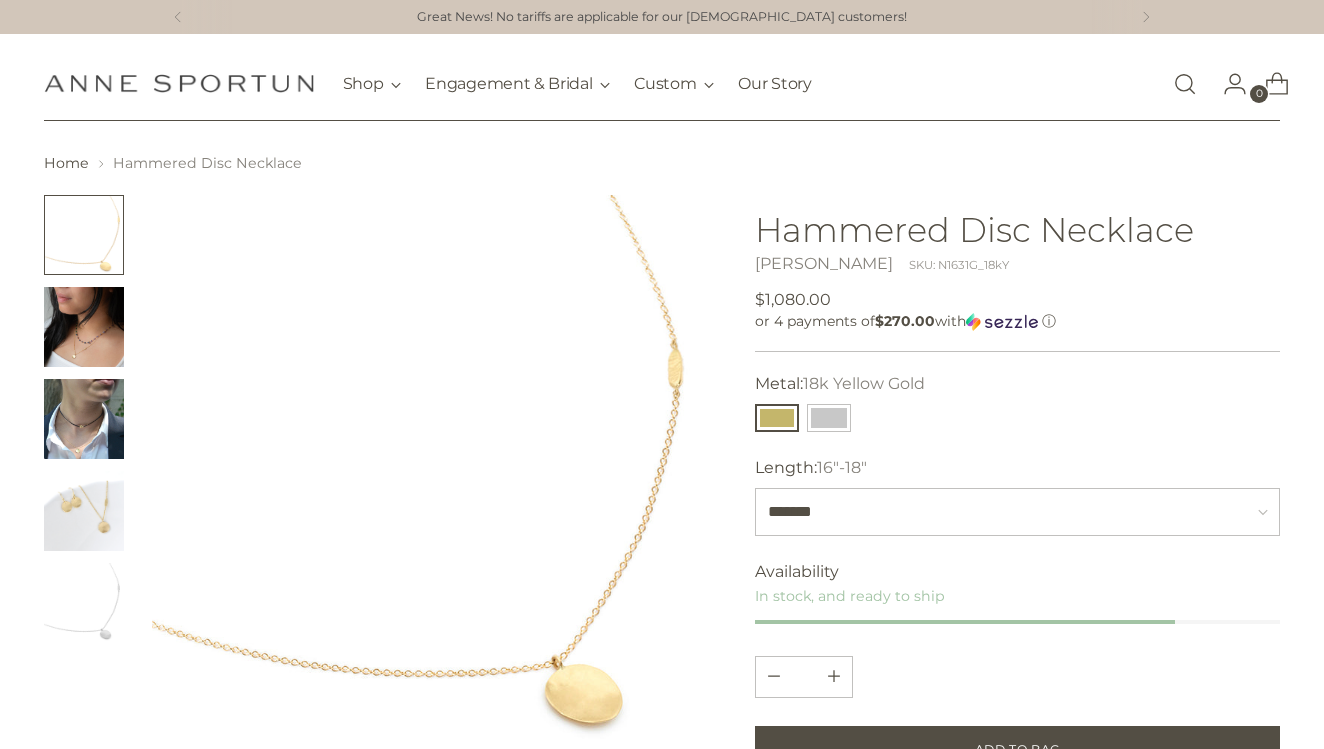 scroll, scrollTop: 40, scrollLeft: 0, axis: vertical 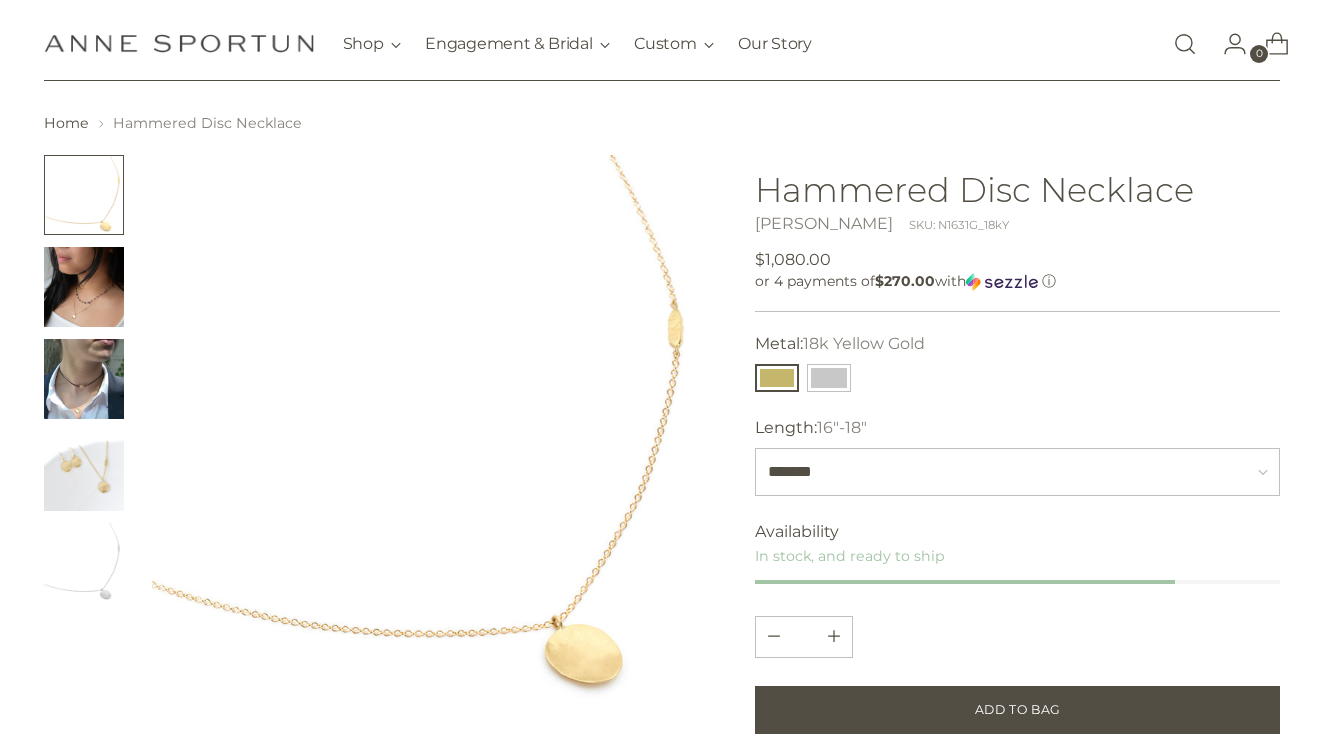 click at bounding box center (432, 435) 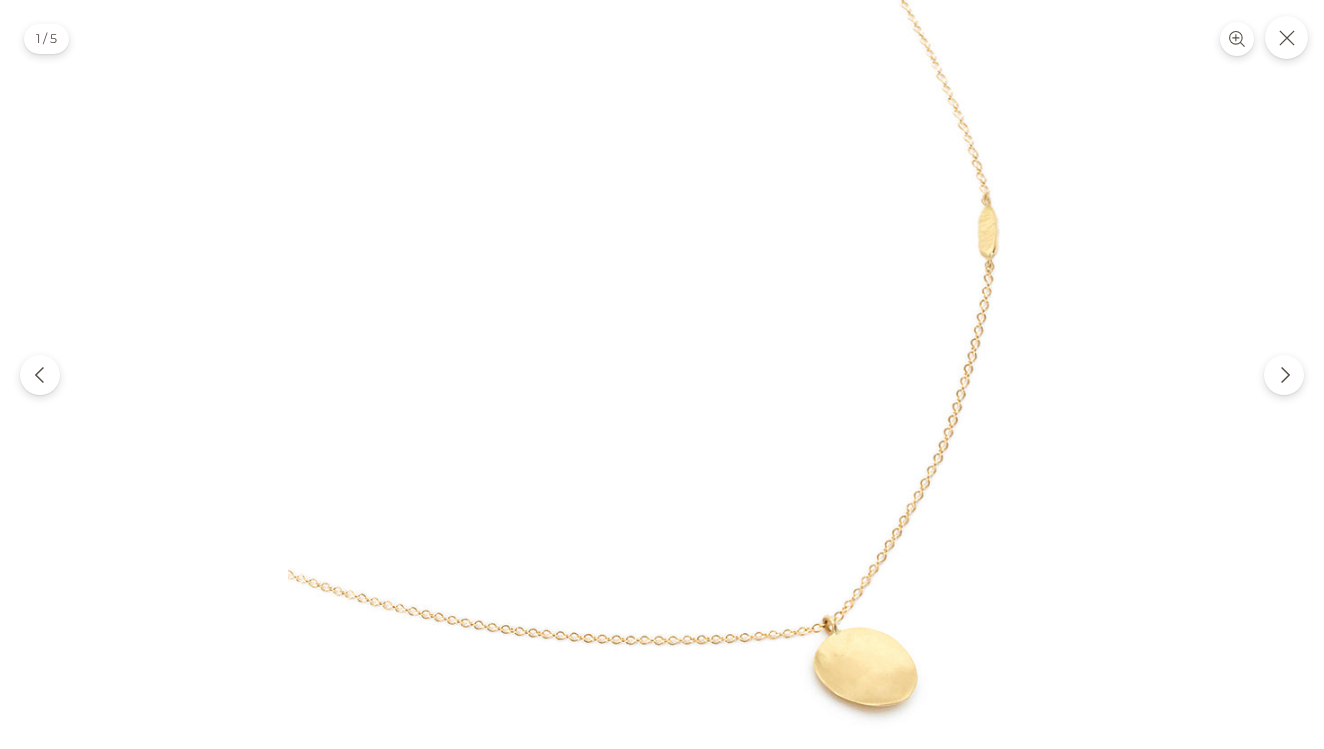 click at bounding box center [662, 374] 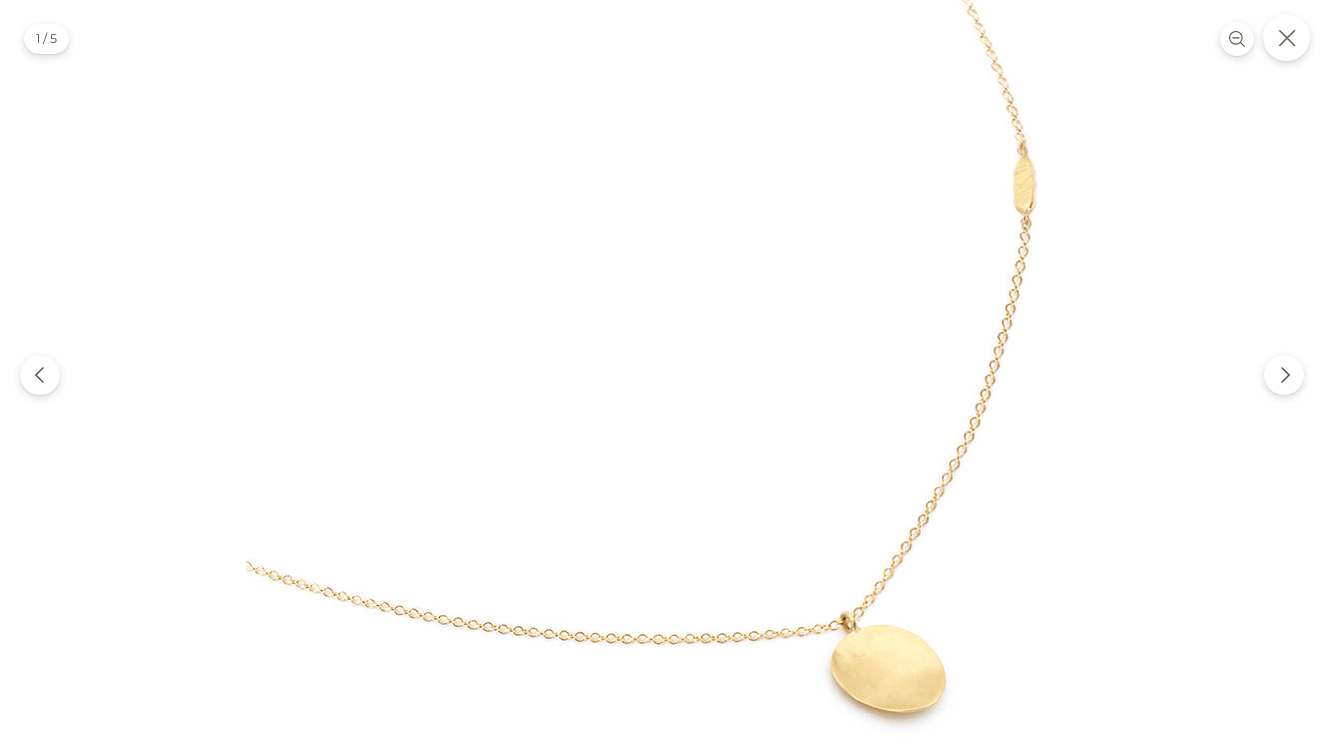 click 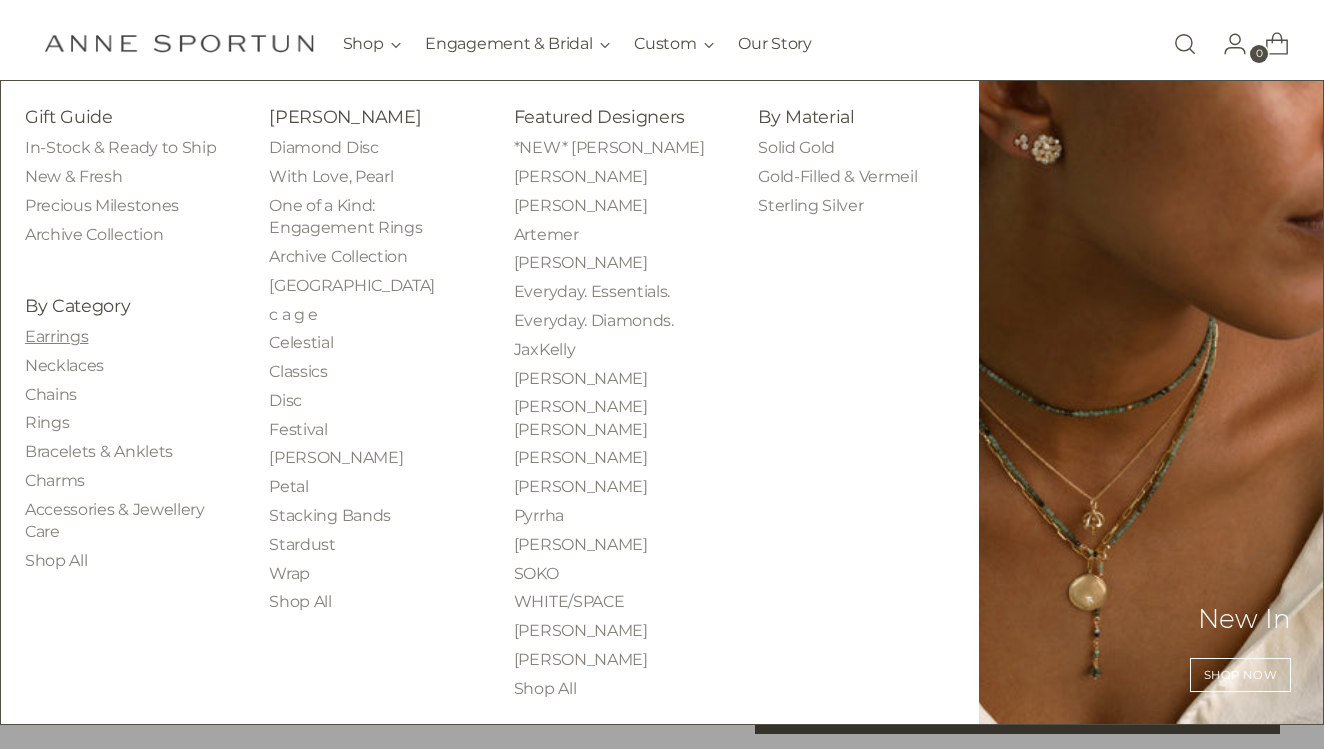 click on "Earrings" at bounding box center (56, 336) 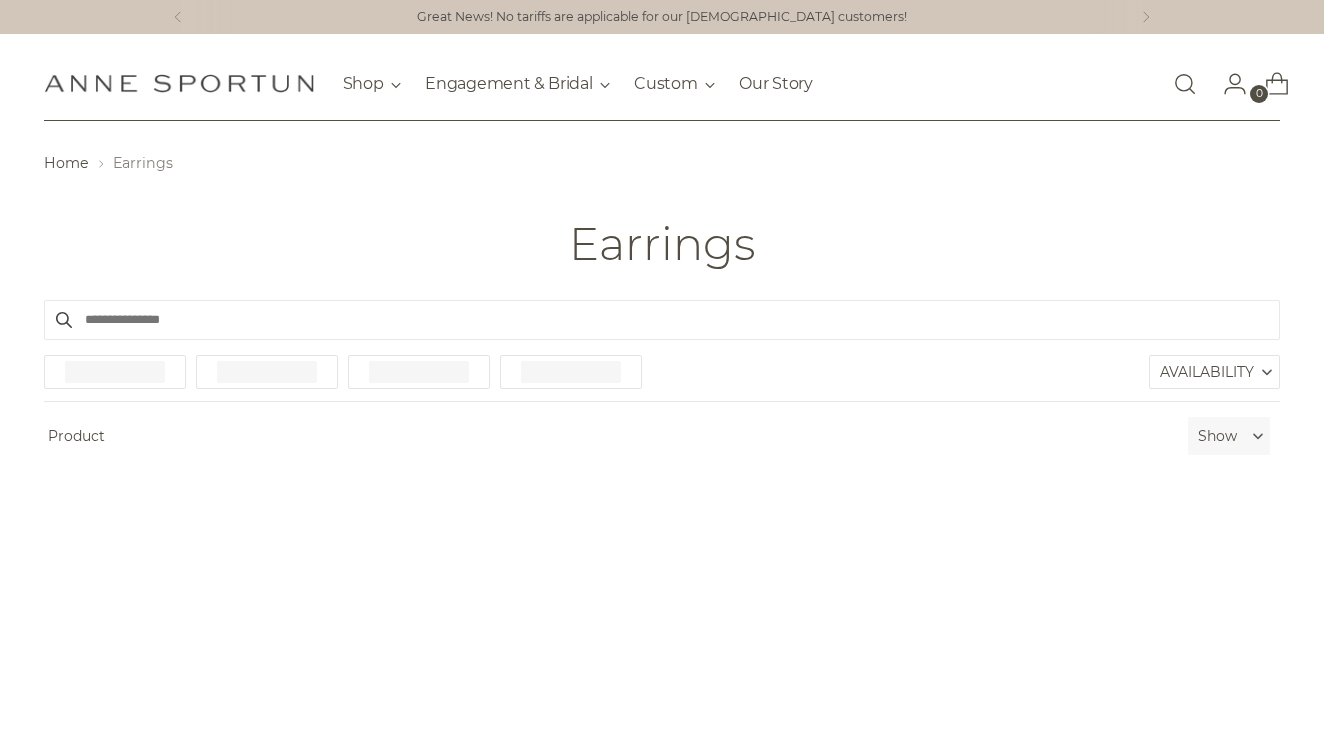 scroll, scrollTop: 0, scrollLeft: 0, axis: both 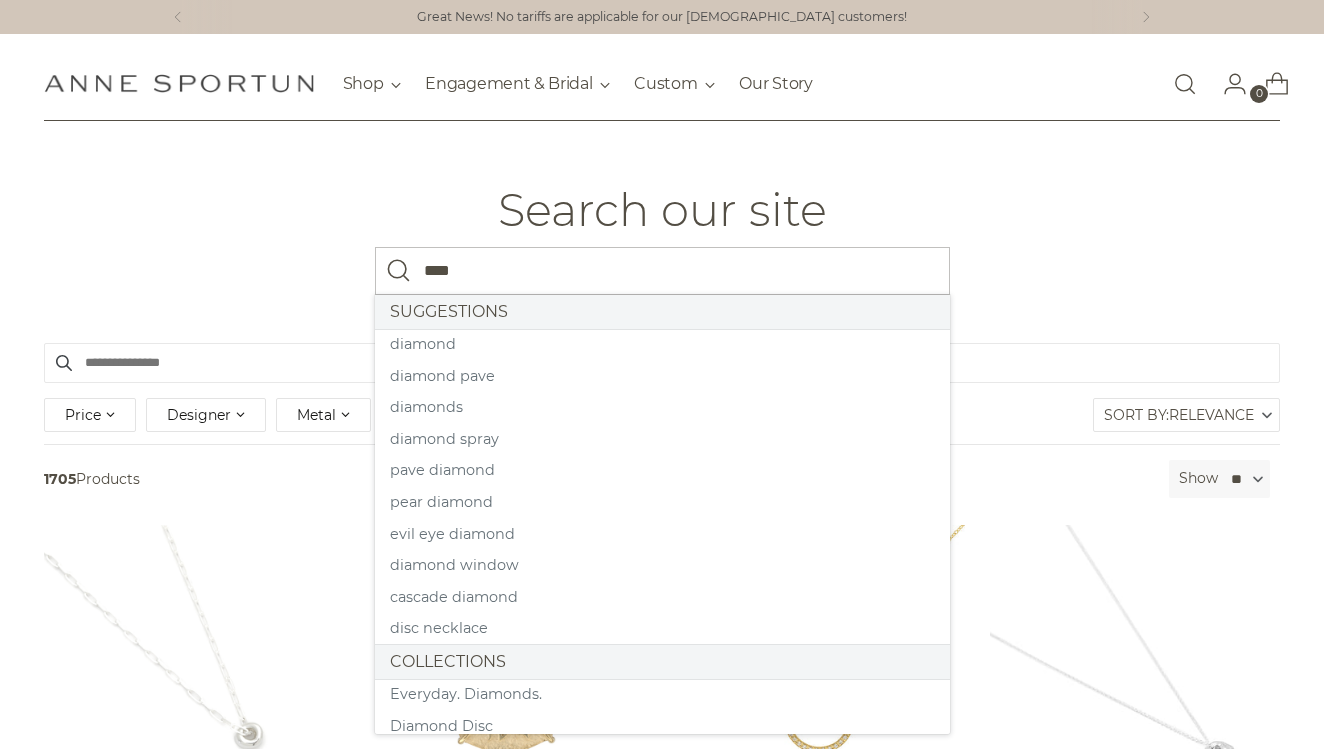type on "****" 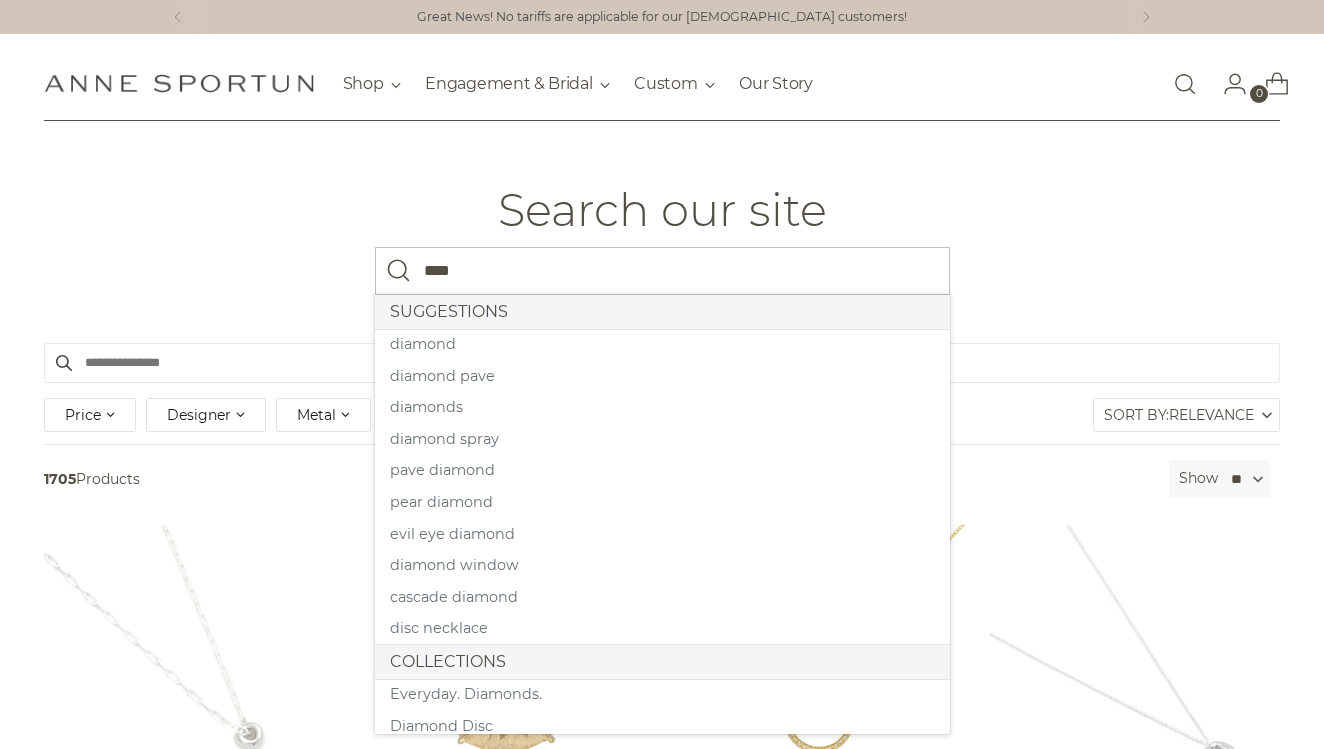 click at bounding box center [399, 271] 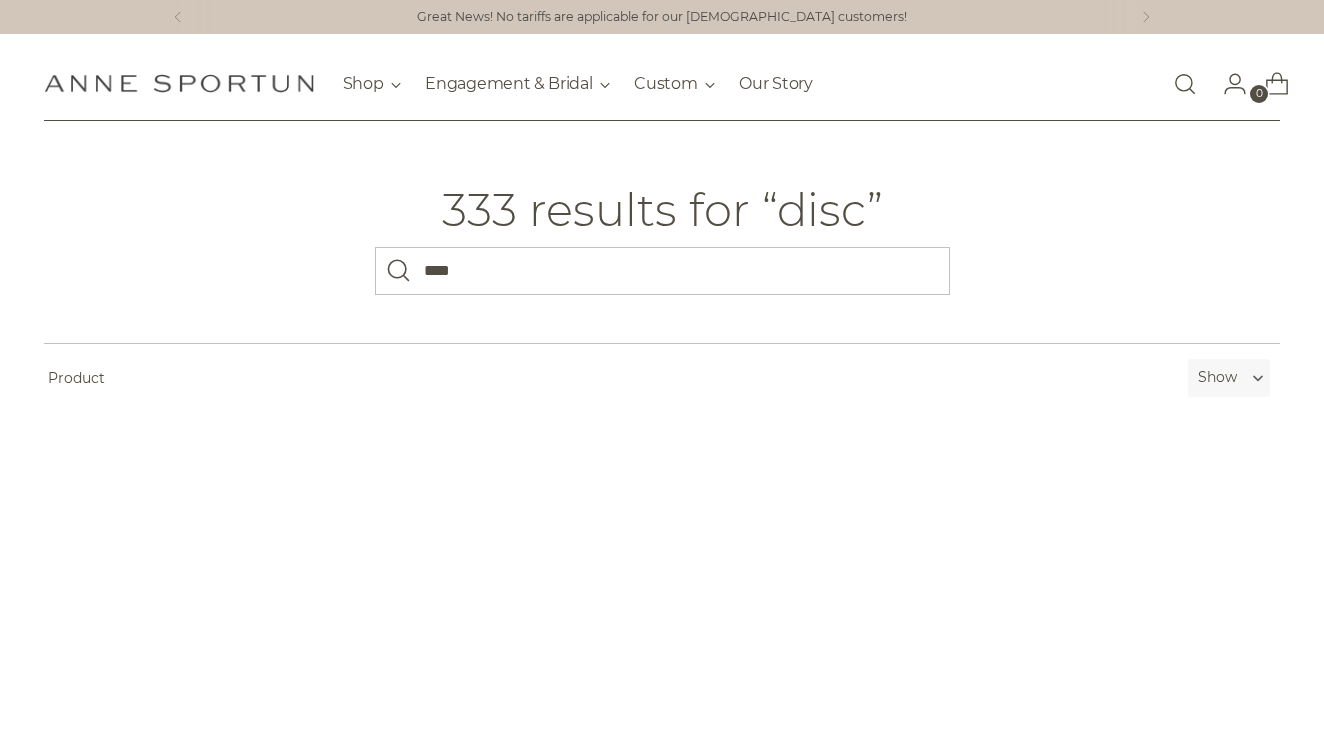 scroll, scrollTop: 0, scrollLeft: 0, axis: both 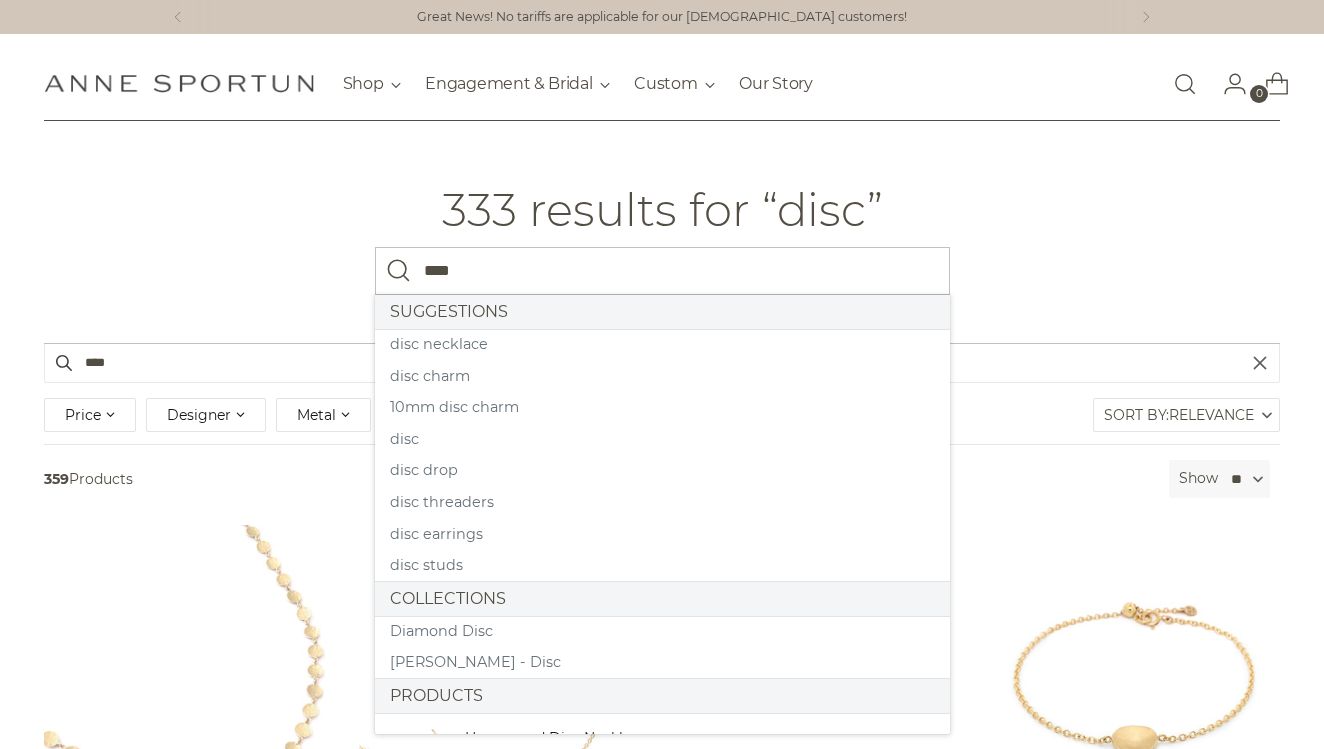 click on "333 results for “disc”
What are you looking for?
****" at bounding box center (662, 240) 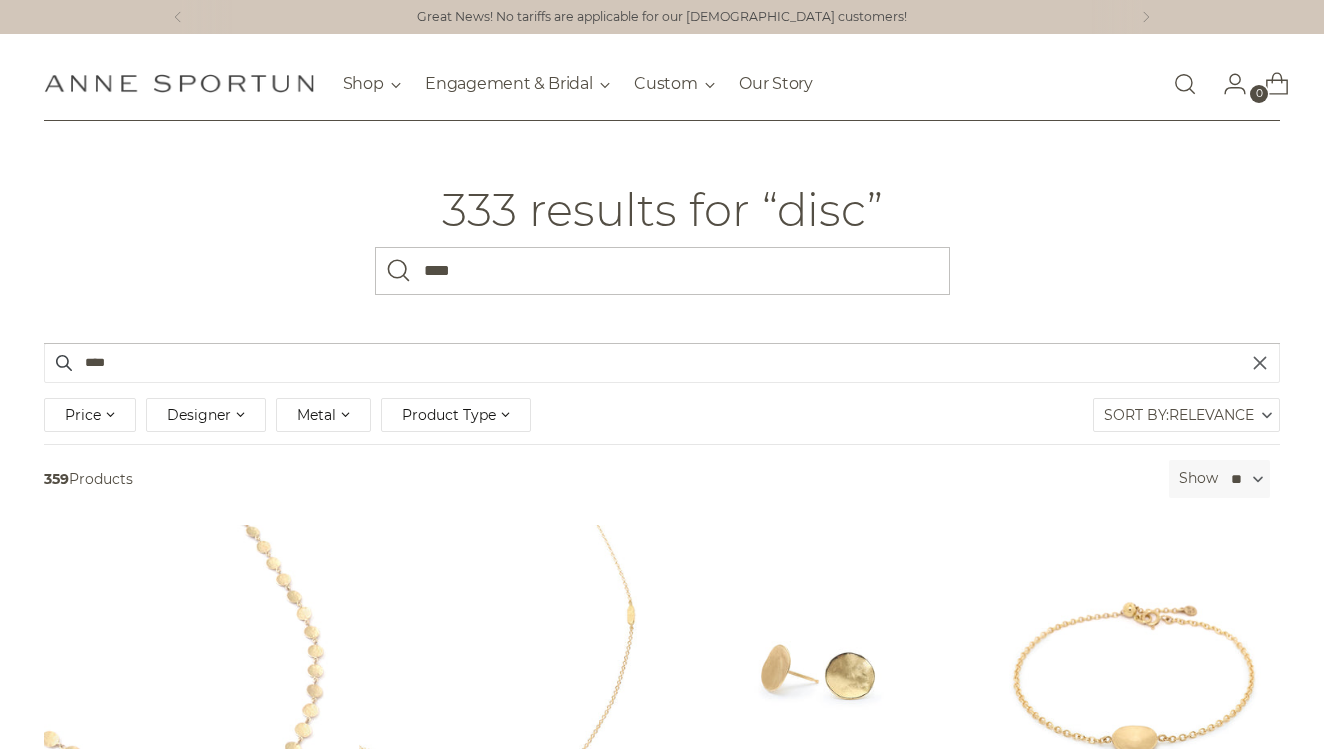 click on "Metal" at bounding box center (316, 415) 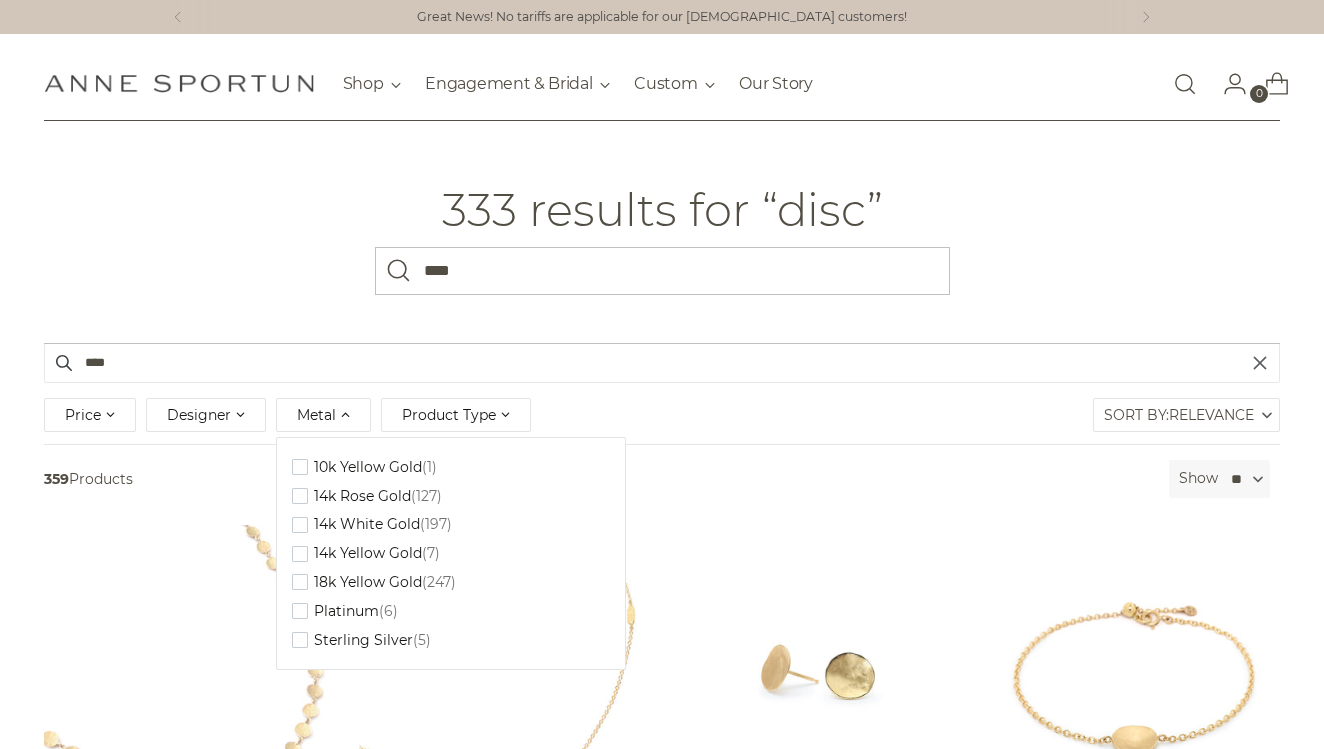 click on "333 results for “disc”
What are you looking for?
****" at bounding box center [662, 240] 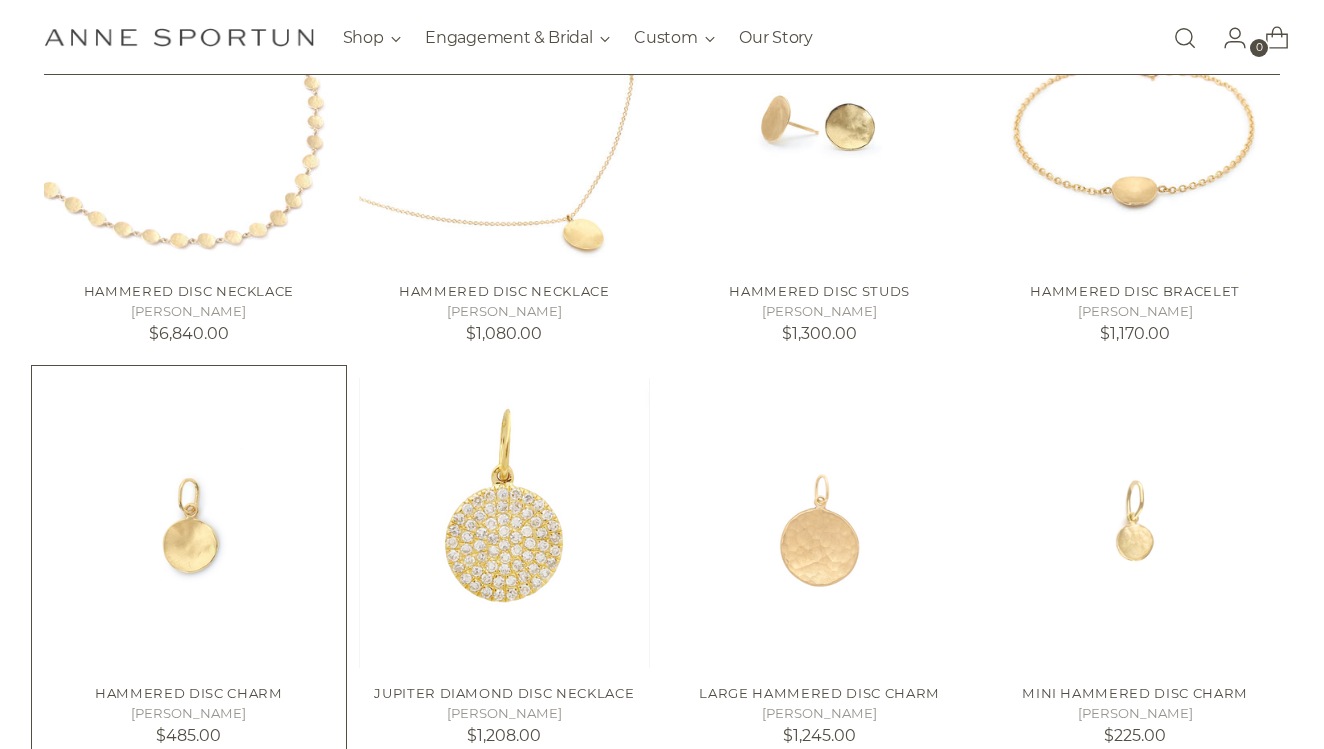 scroll, scrollTop: 429, scrollLeft: 0, axis: vertical 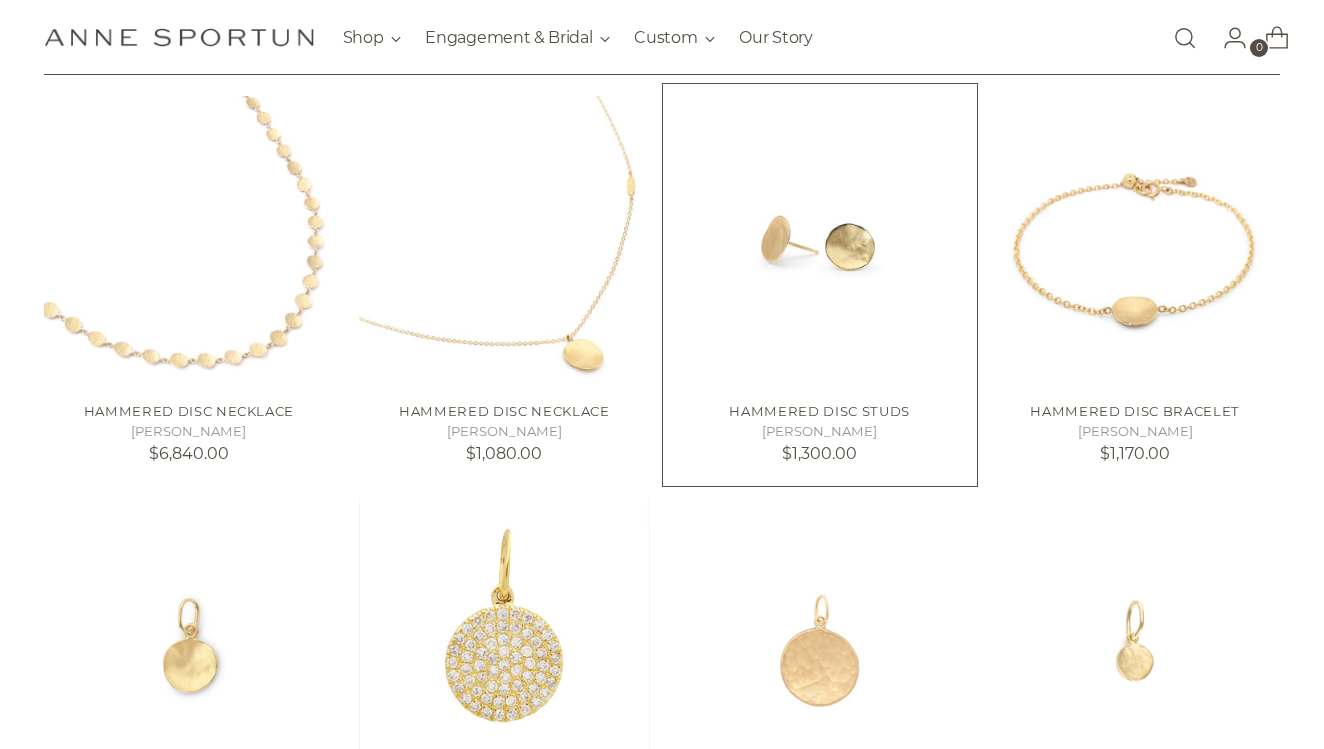 click at bounding box center [0, 0] 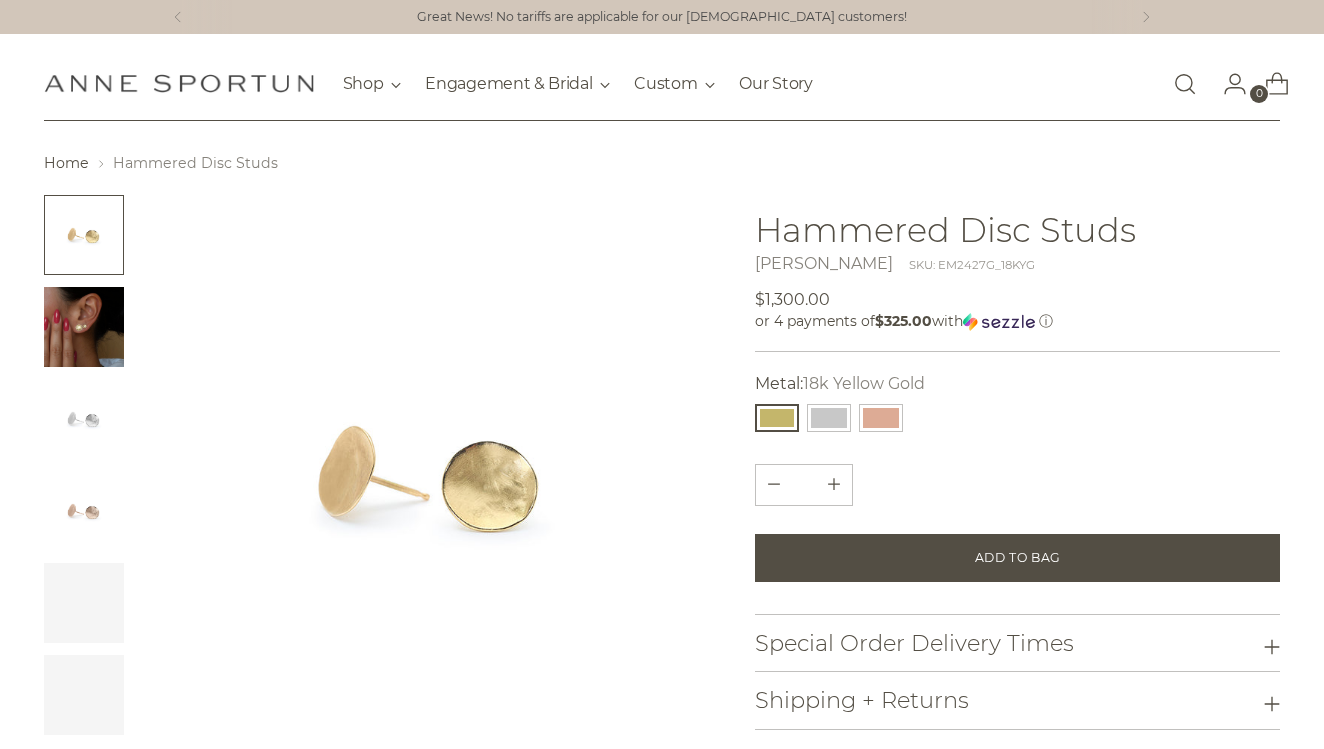 scroll, scrollTop: 0, scrollLeft: 0, axis: both 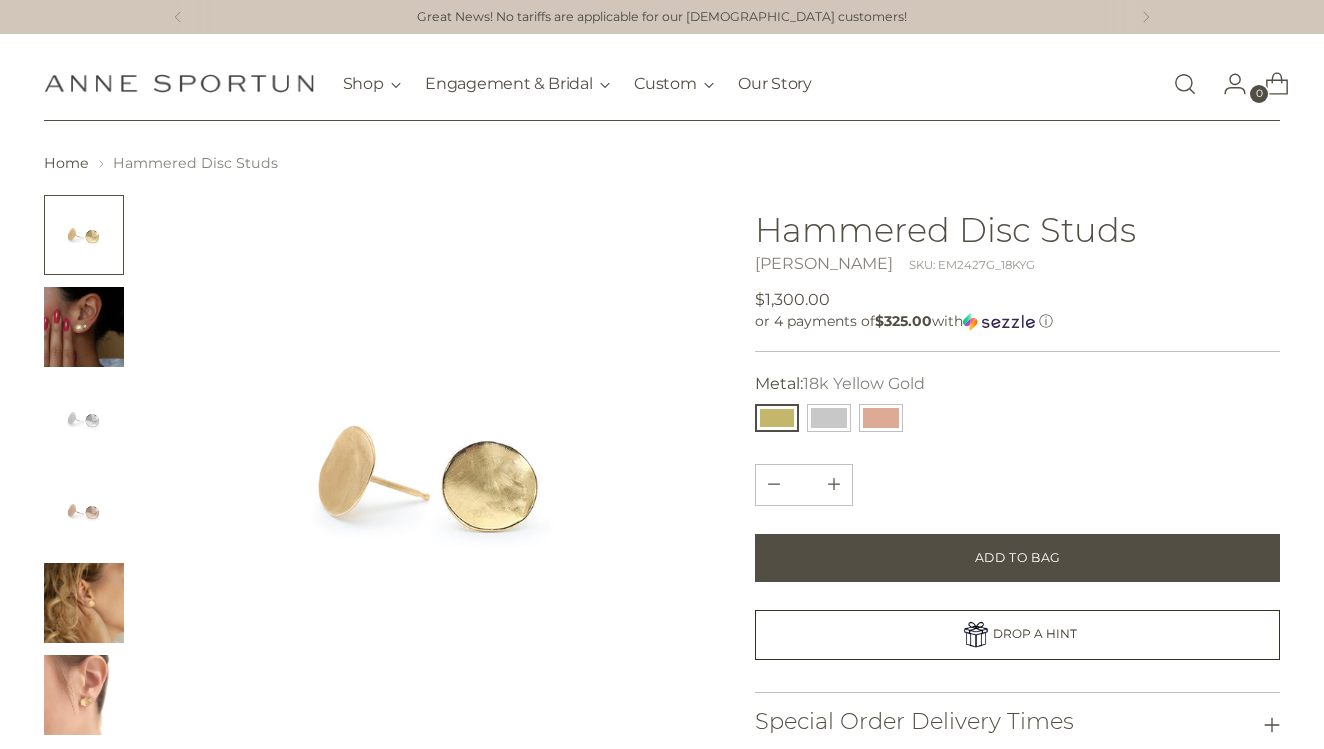 click at bounding box center [84, 603] 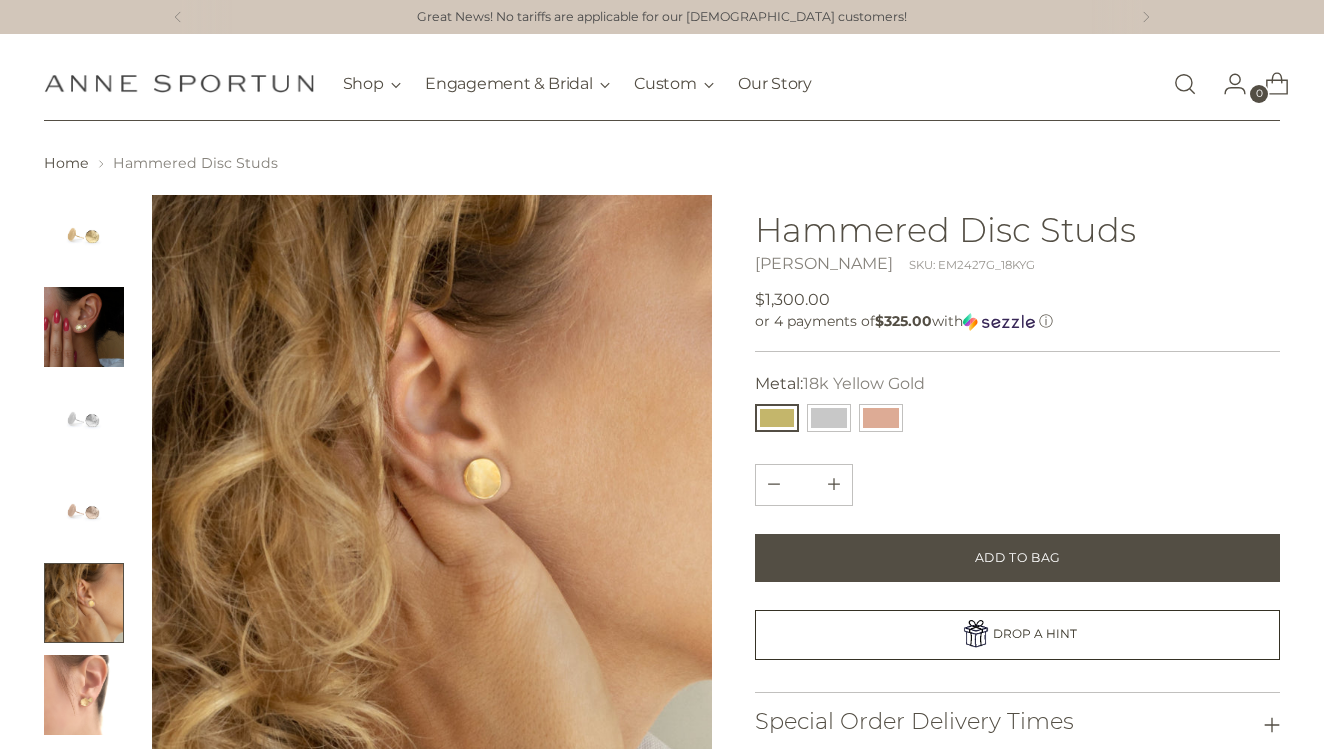 click at bounding box center [84, 511] 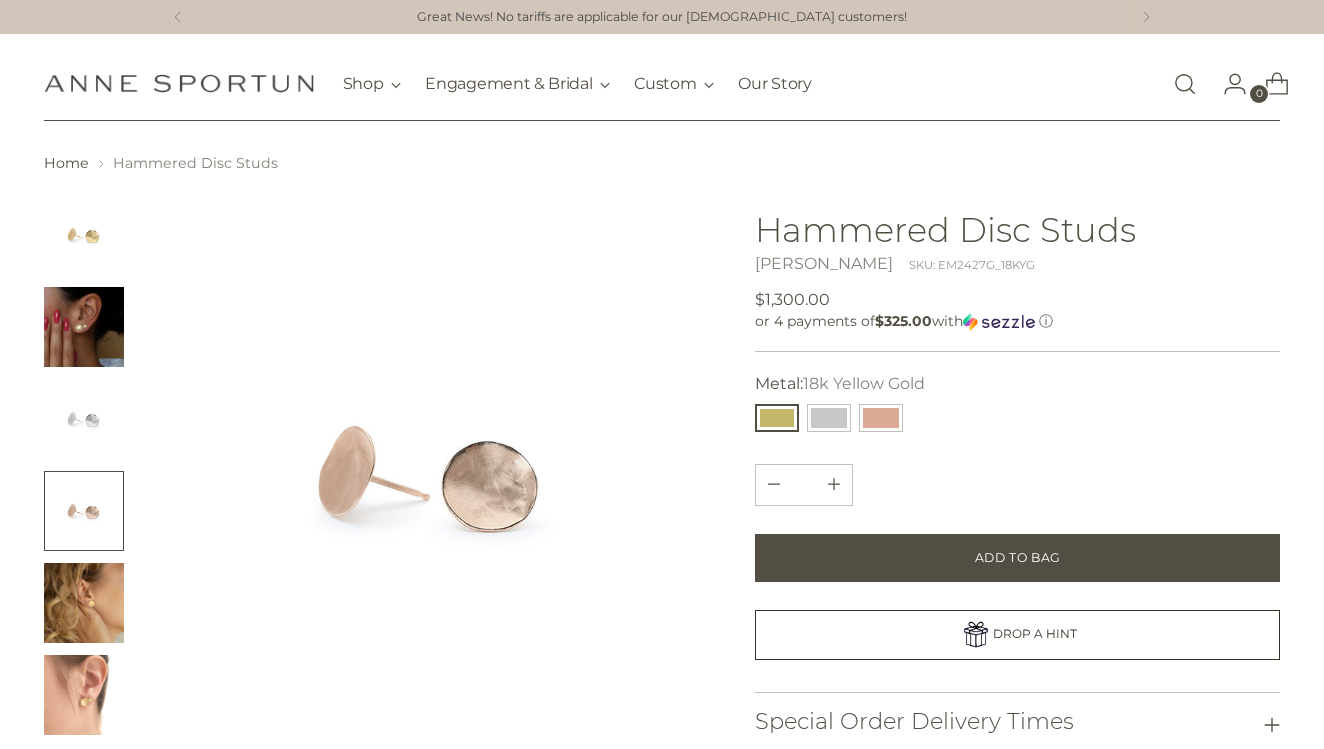 click at bounding box center [84, 327] 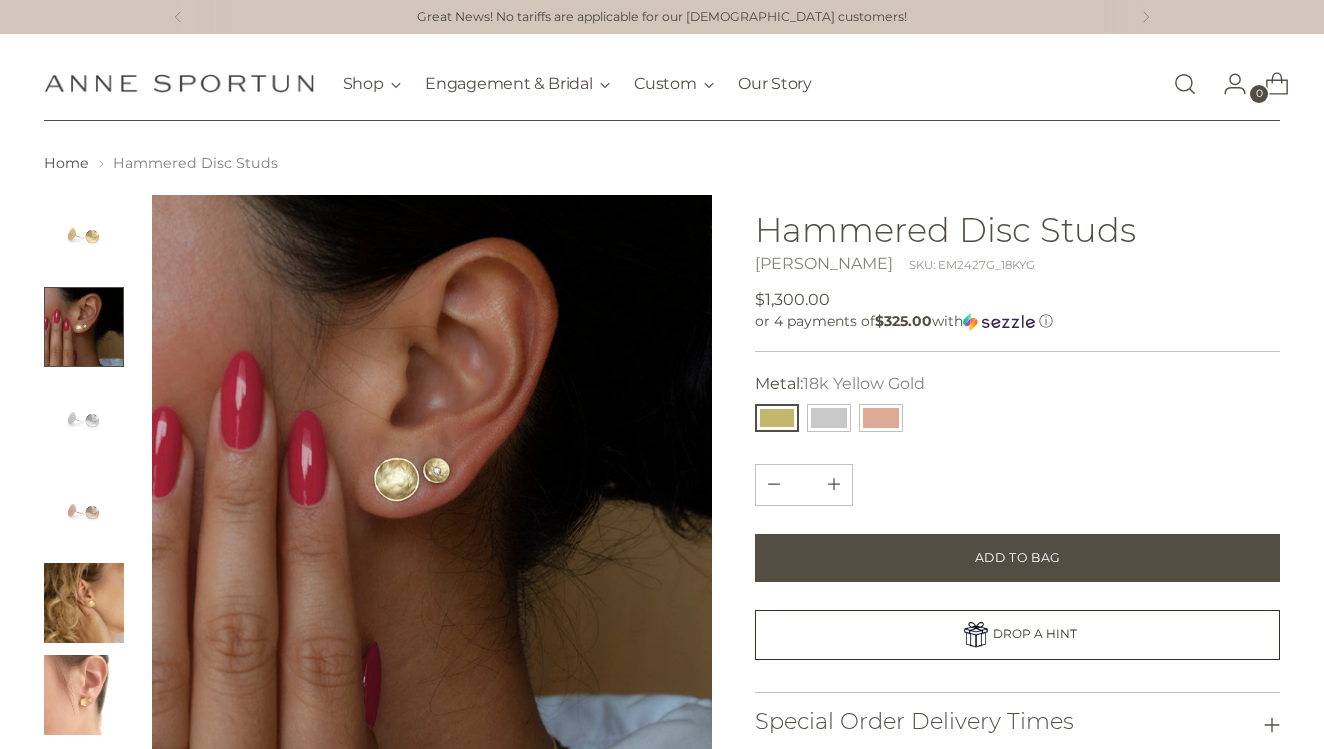 click at bounding box center (84, 235) 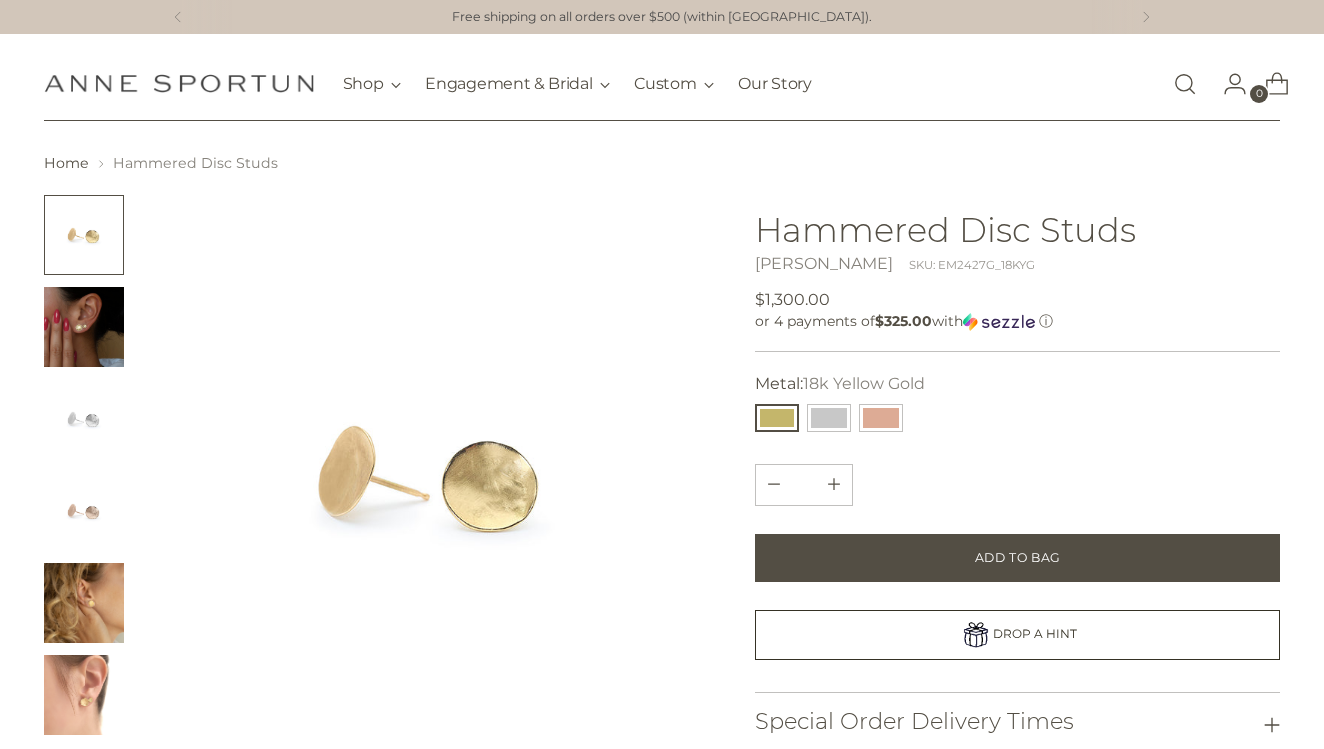 click at bounding box center [84, 695] 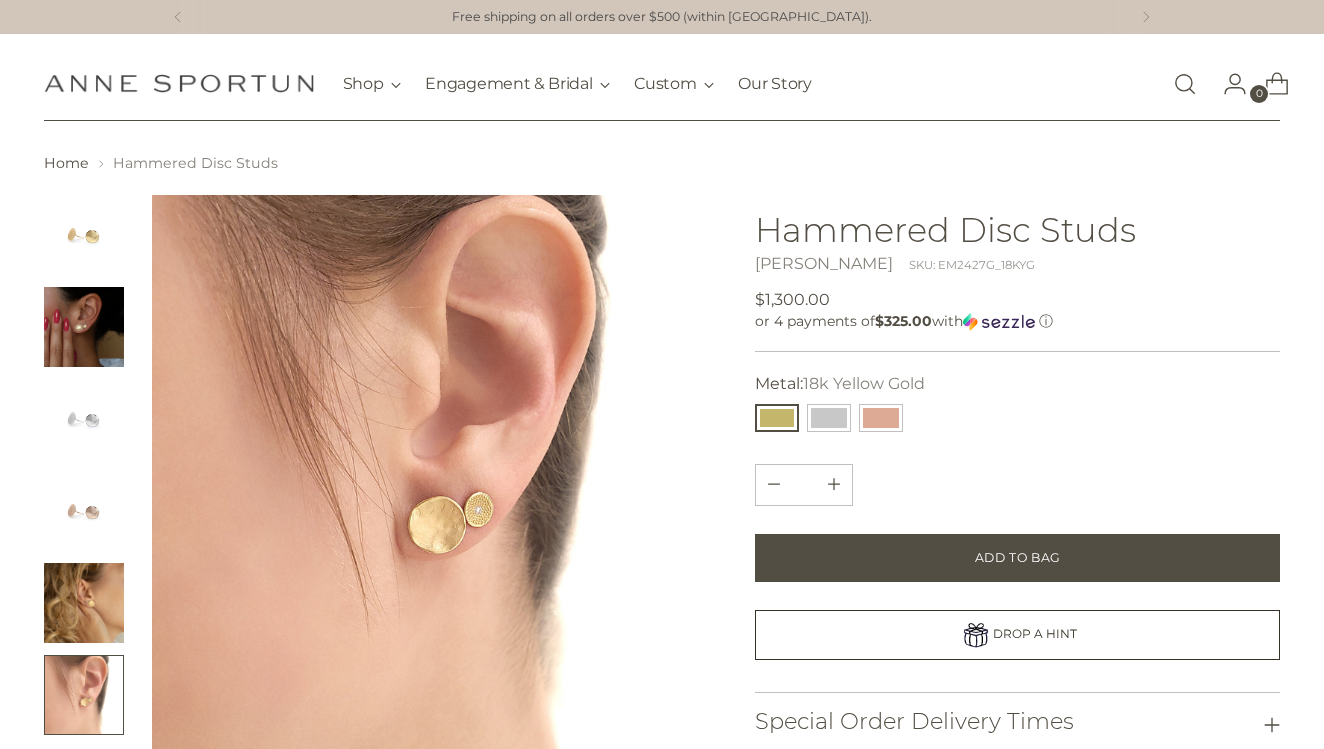 click at bounding box center [84, 603] 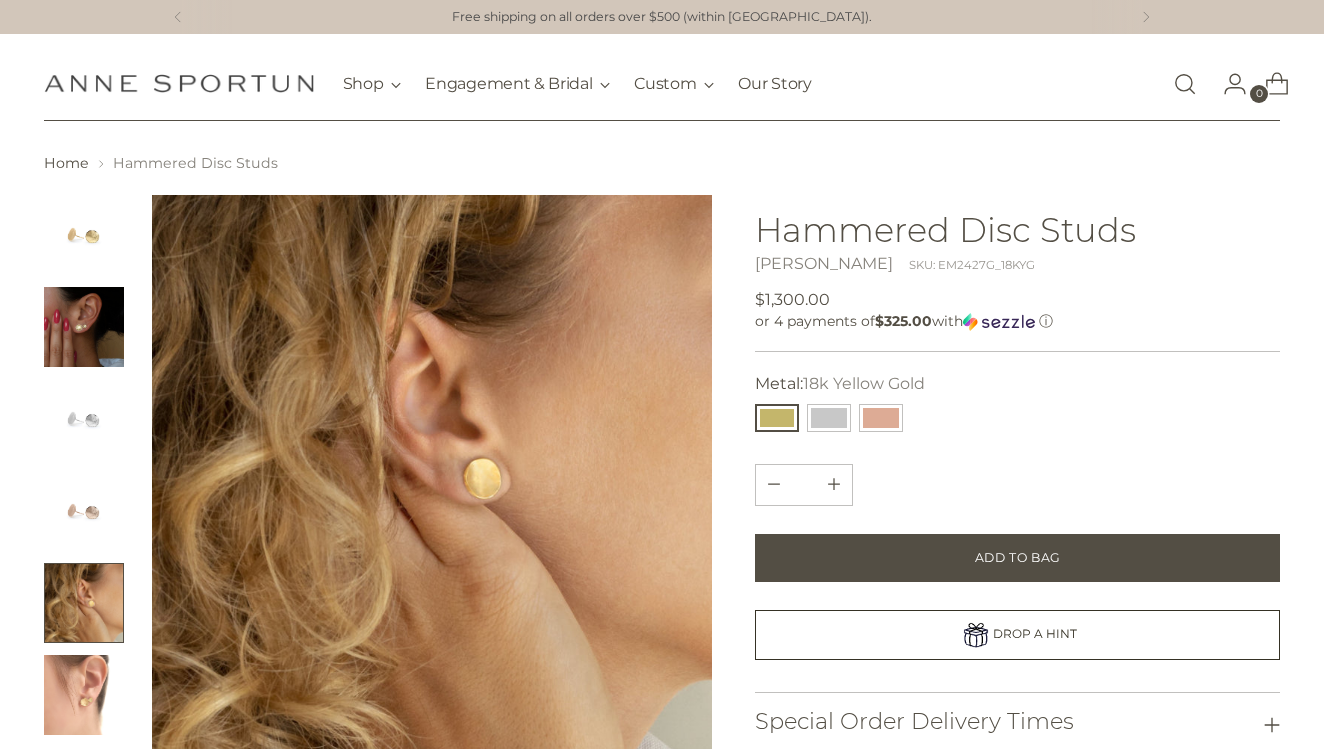 click at bounding box center [432, 475] 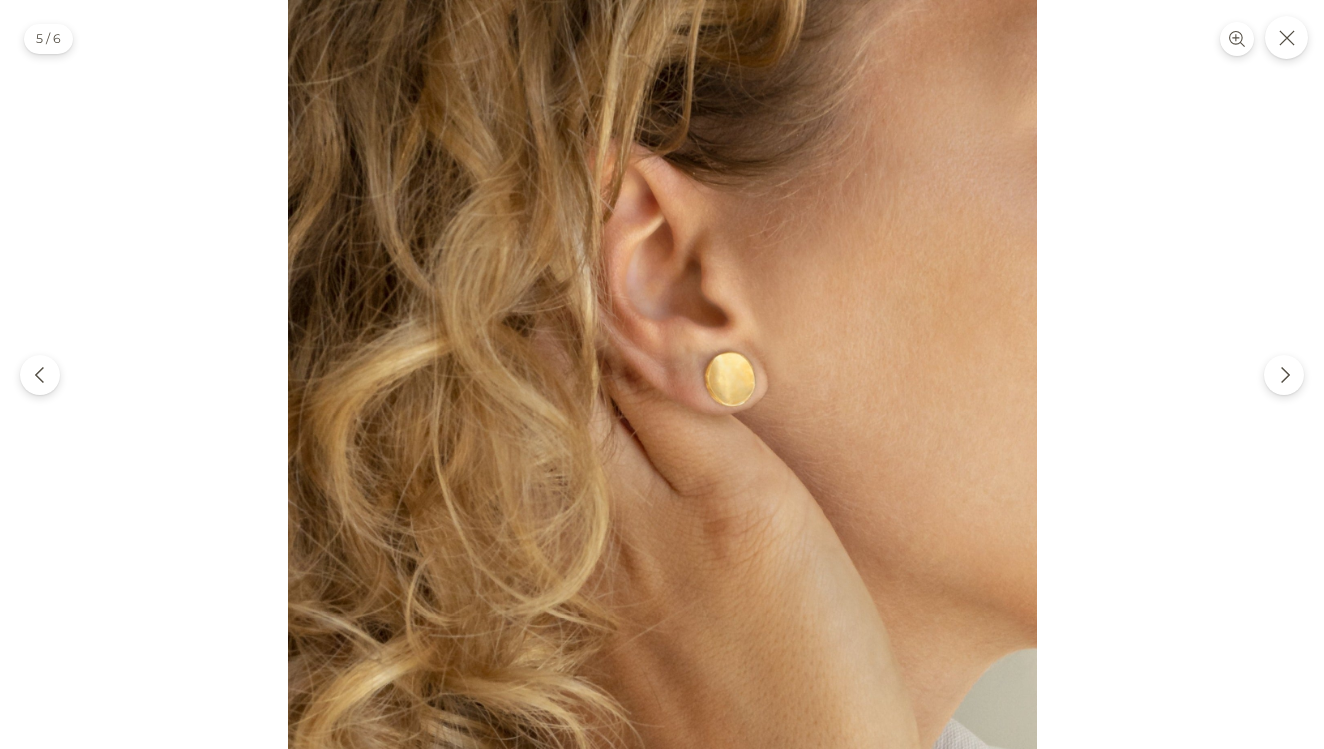 click at bounding box center [662, 374] 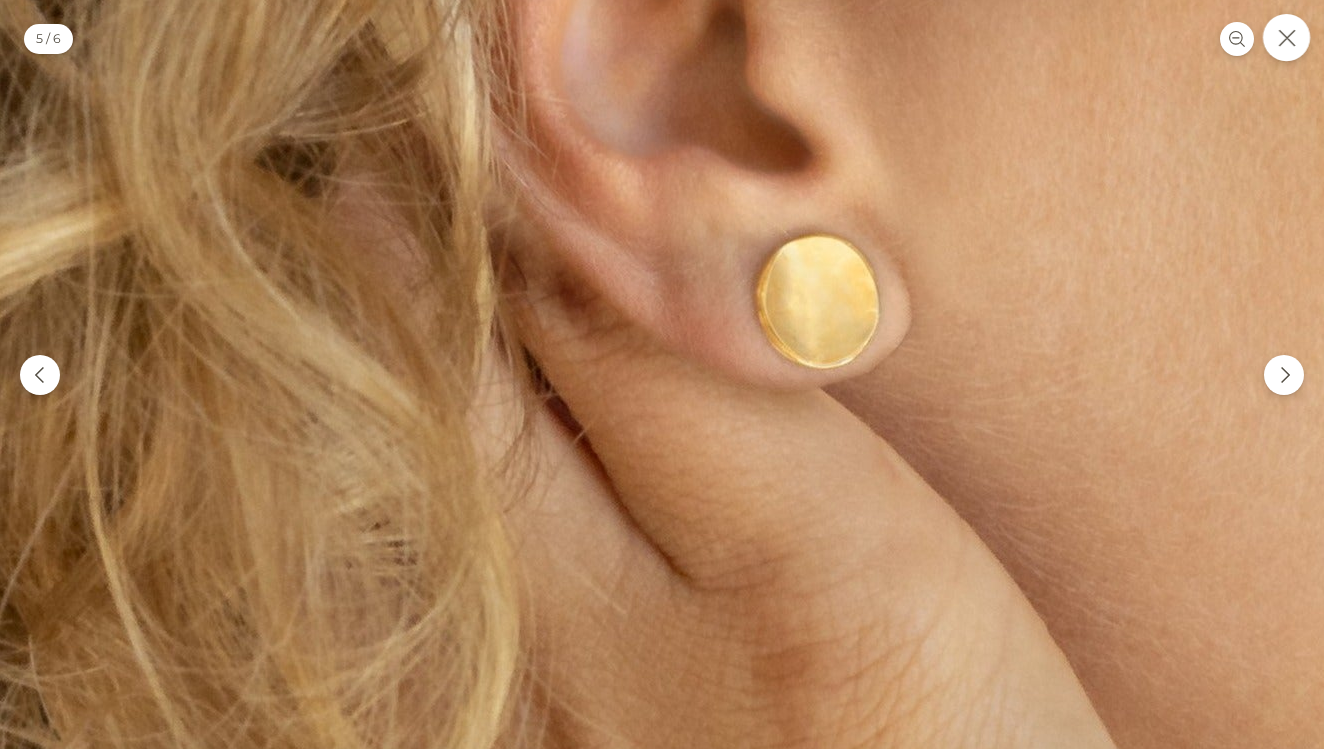 click at bounding box center [1286, 37] 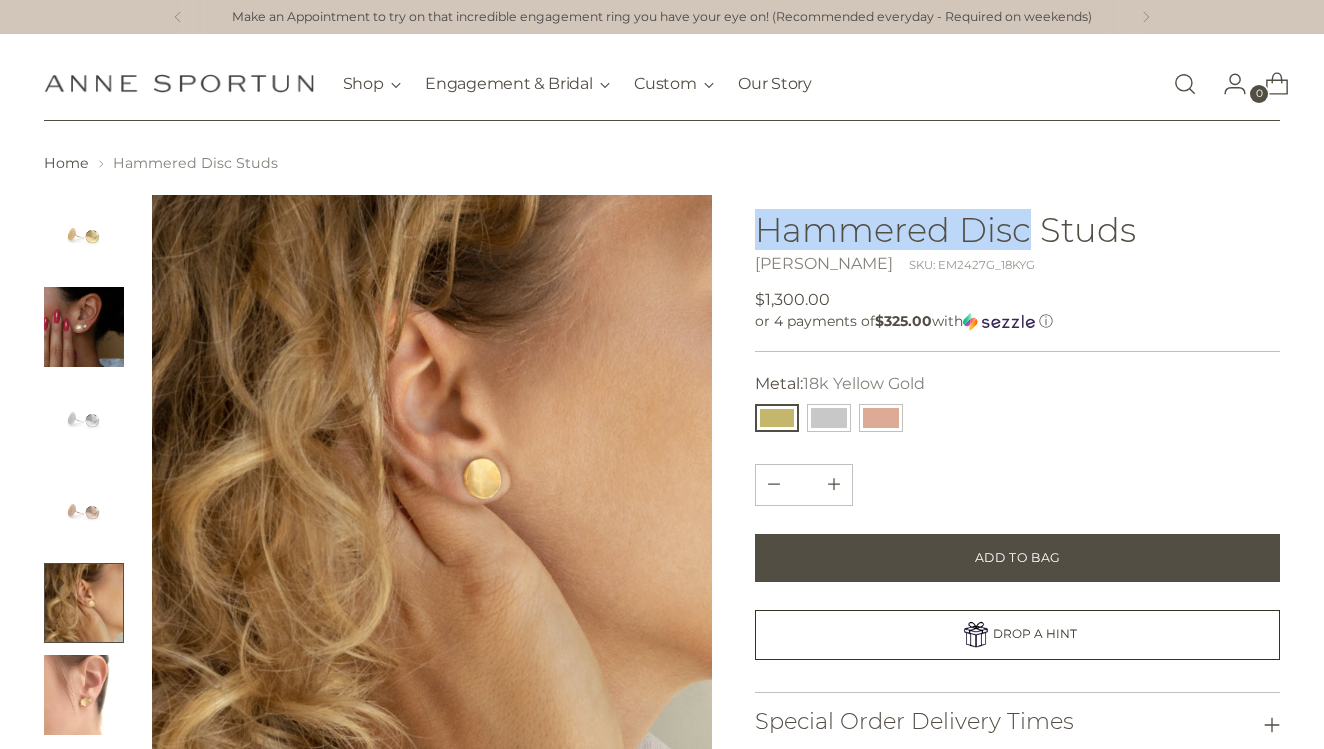 drag, startPoint x: 1028, startPoint y: 236, endPoint x: 756, endPoint y: 213, distance: 272.9707 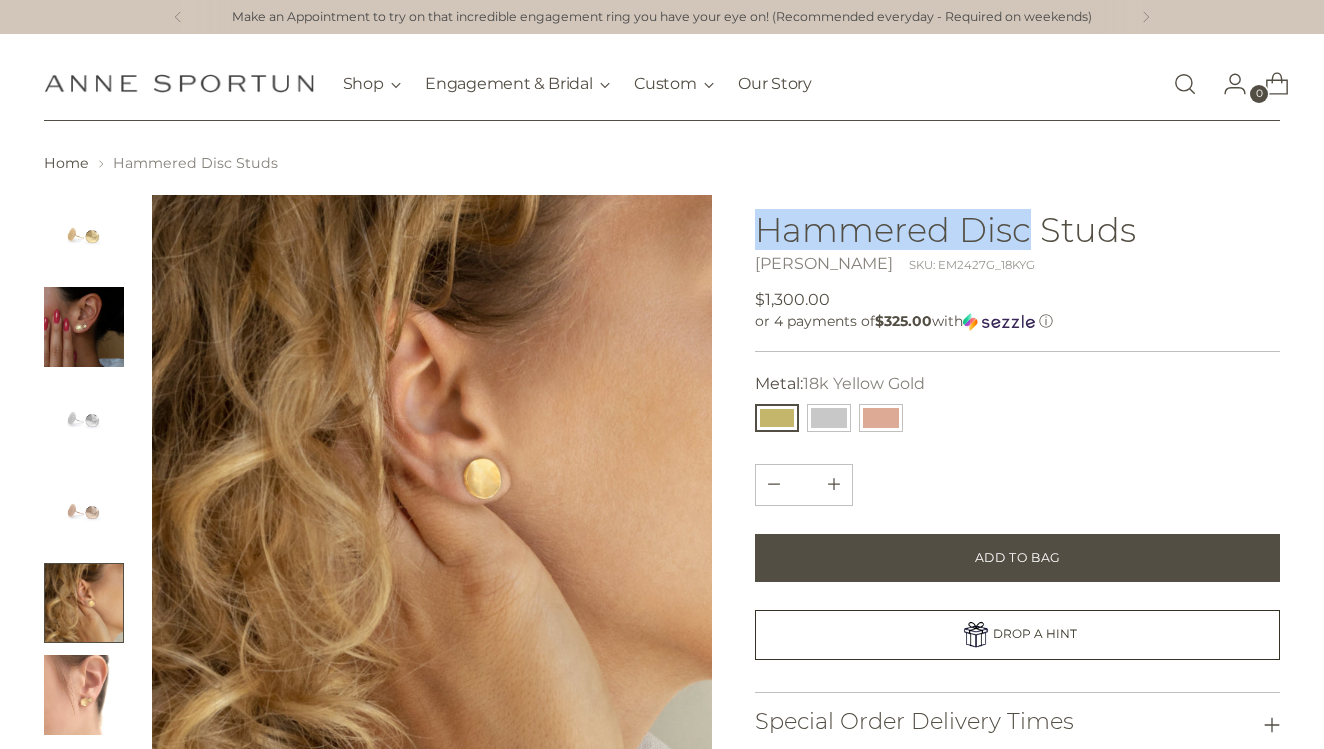 click on "Hammered Disc Studs" at bounding box center (1017, 229) 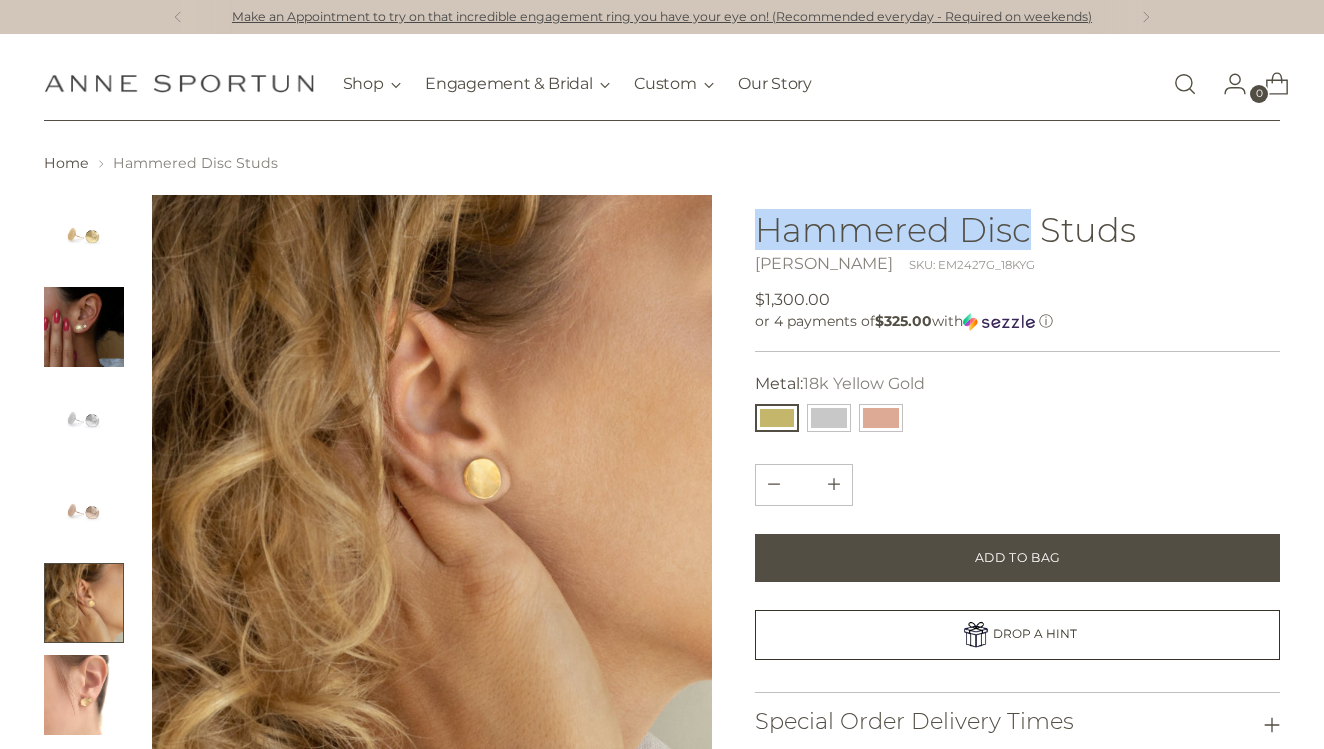 copy on "Hammered Disc" 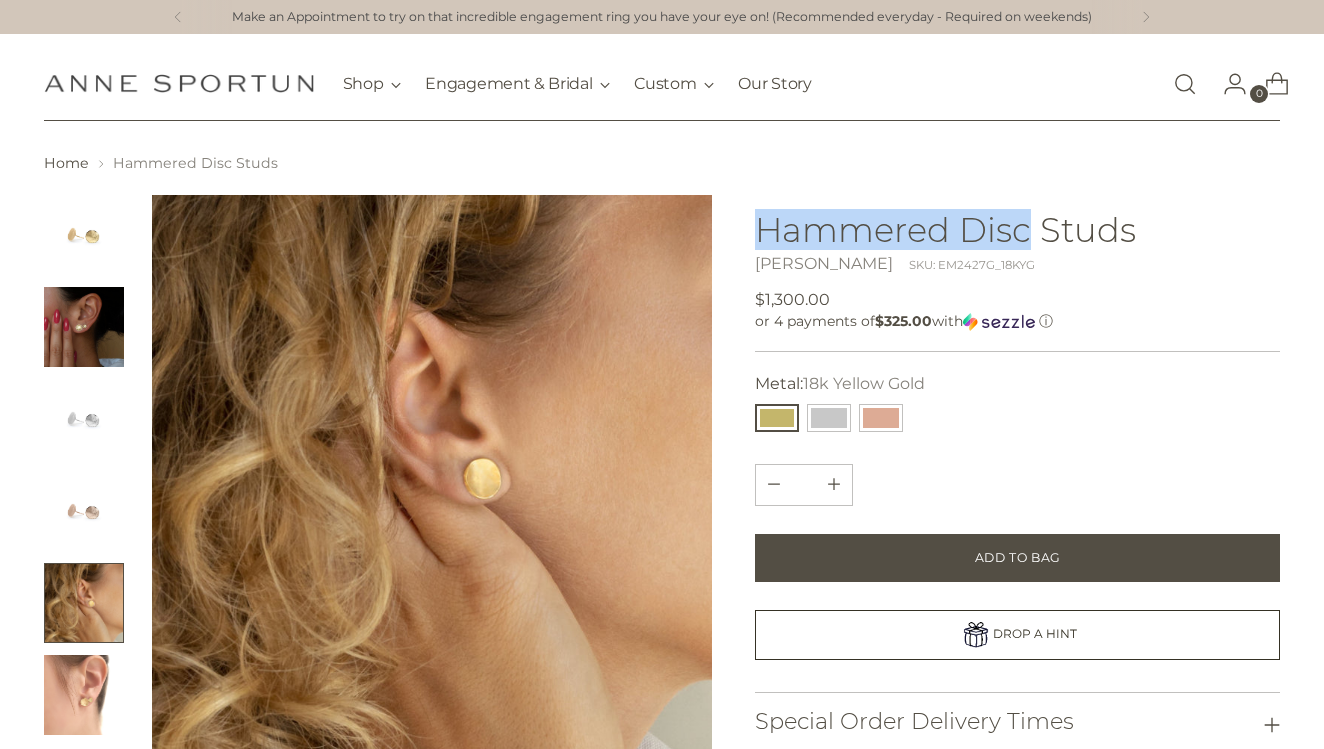click at bounding box center (1185, 84) 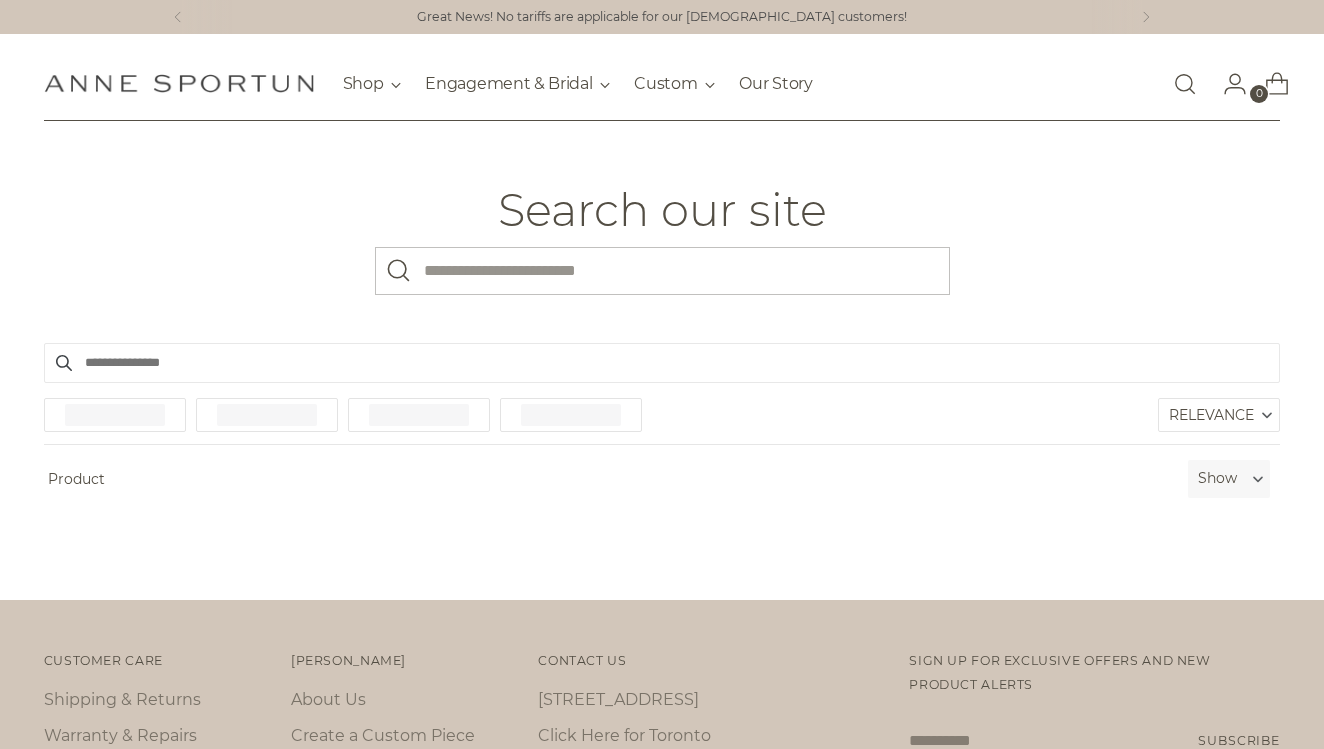 scroll, scrollTop: 0, scrollLeft: 0, axis: both 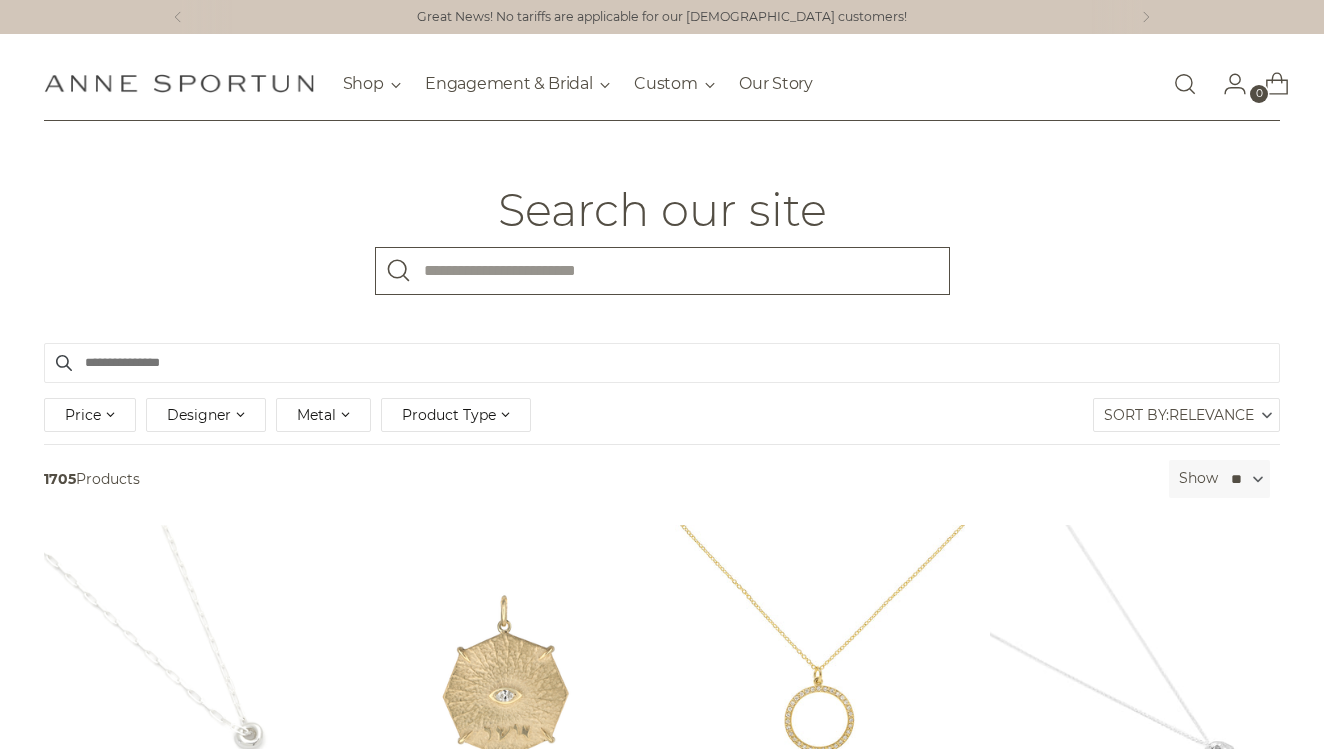 click on "What are you looking for?" at bounding box center [662, 271] 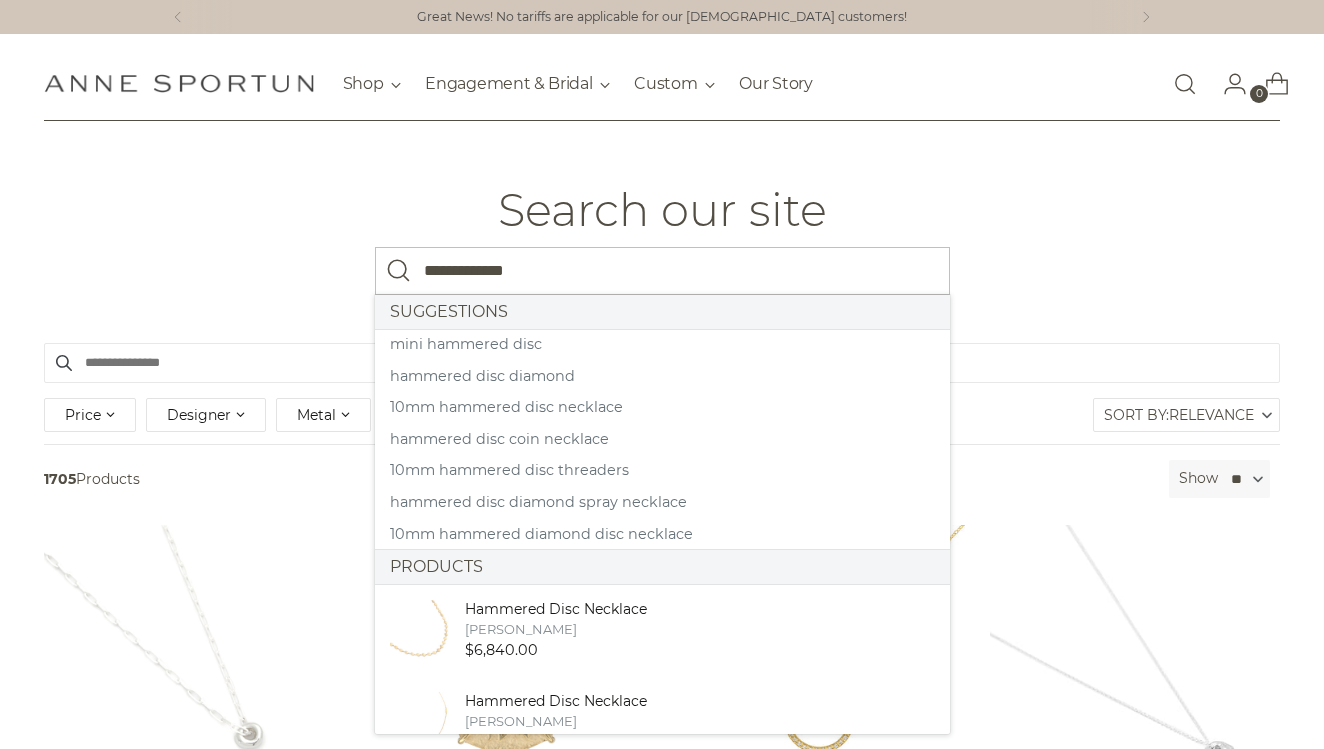 type on "**********" 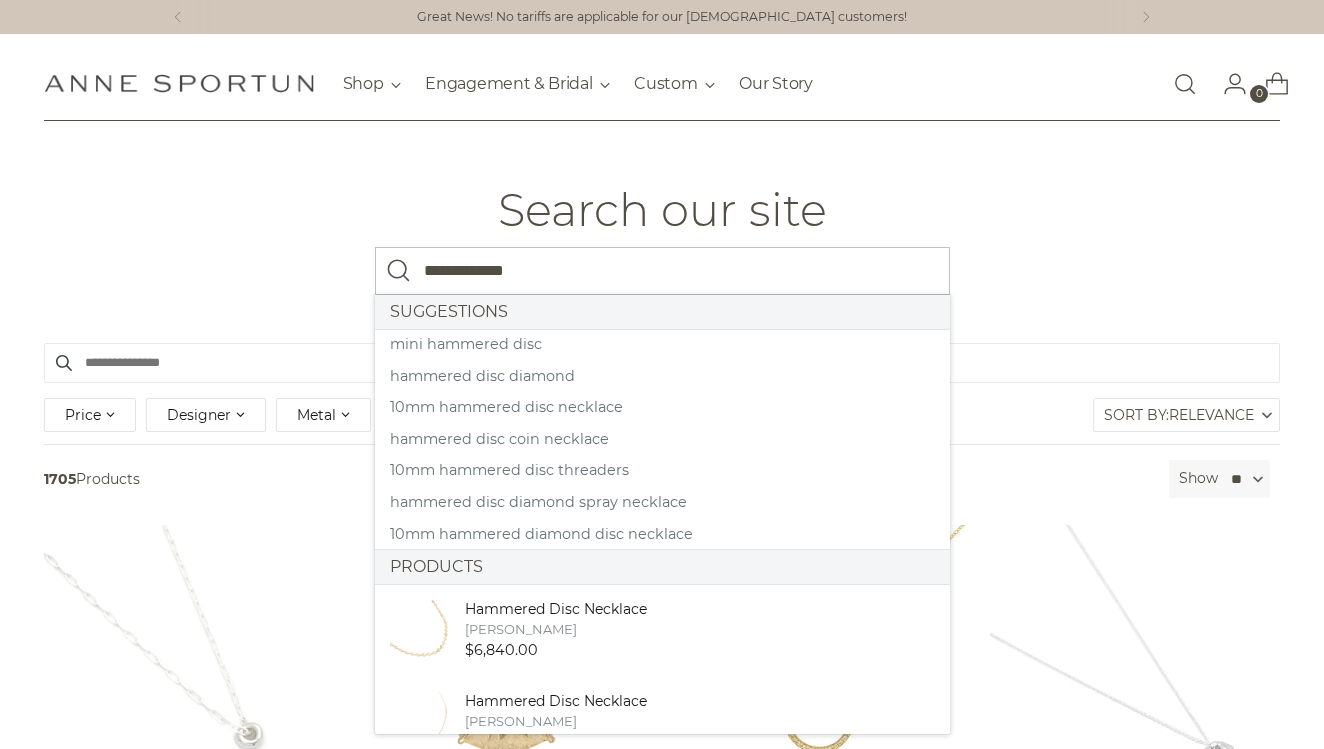click at bounding box center [399, 271] 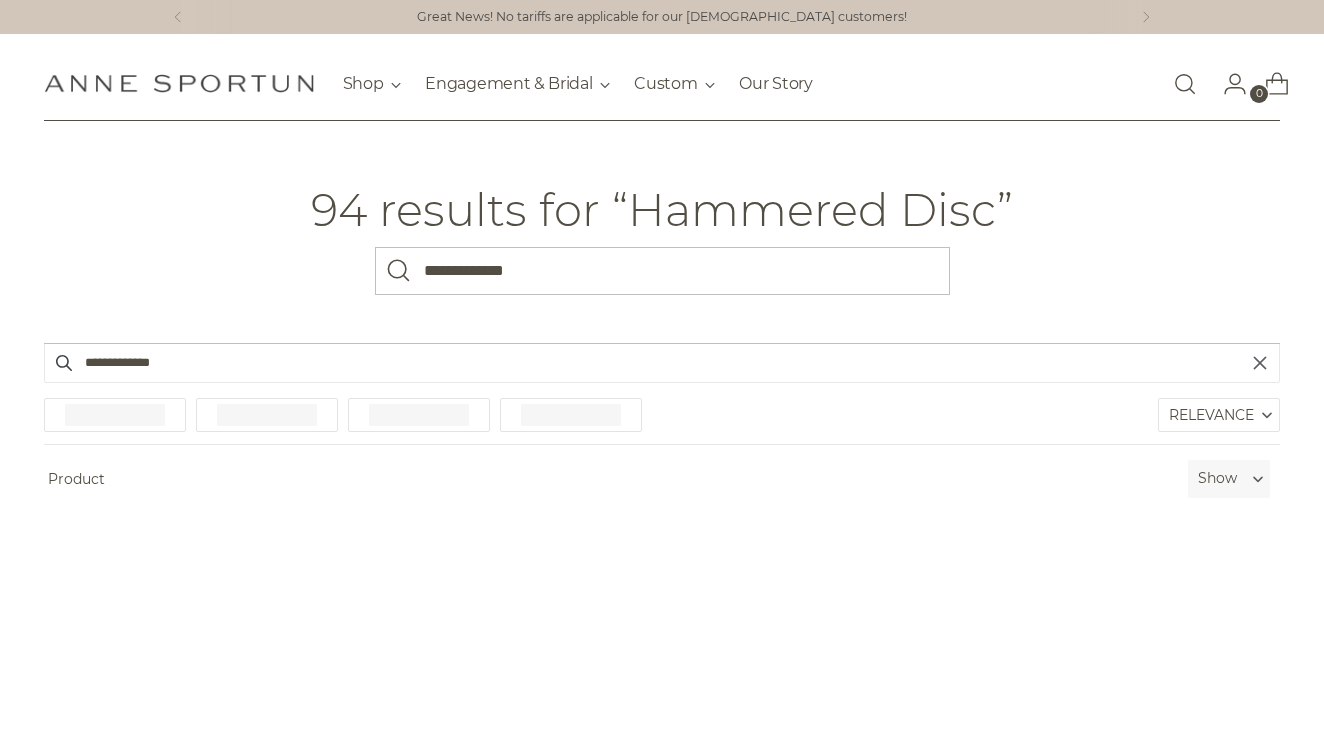 scroll, scrollTop: 0, scrollLeft: 0, axis: both 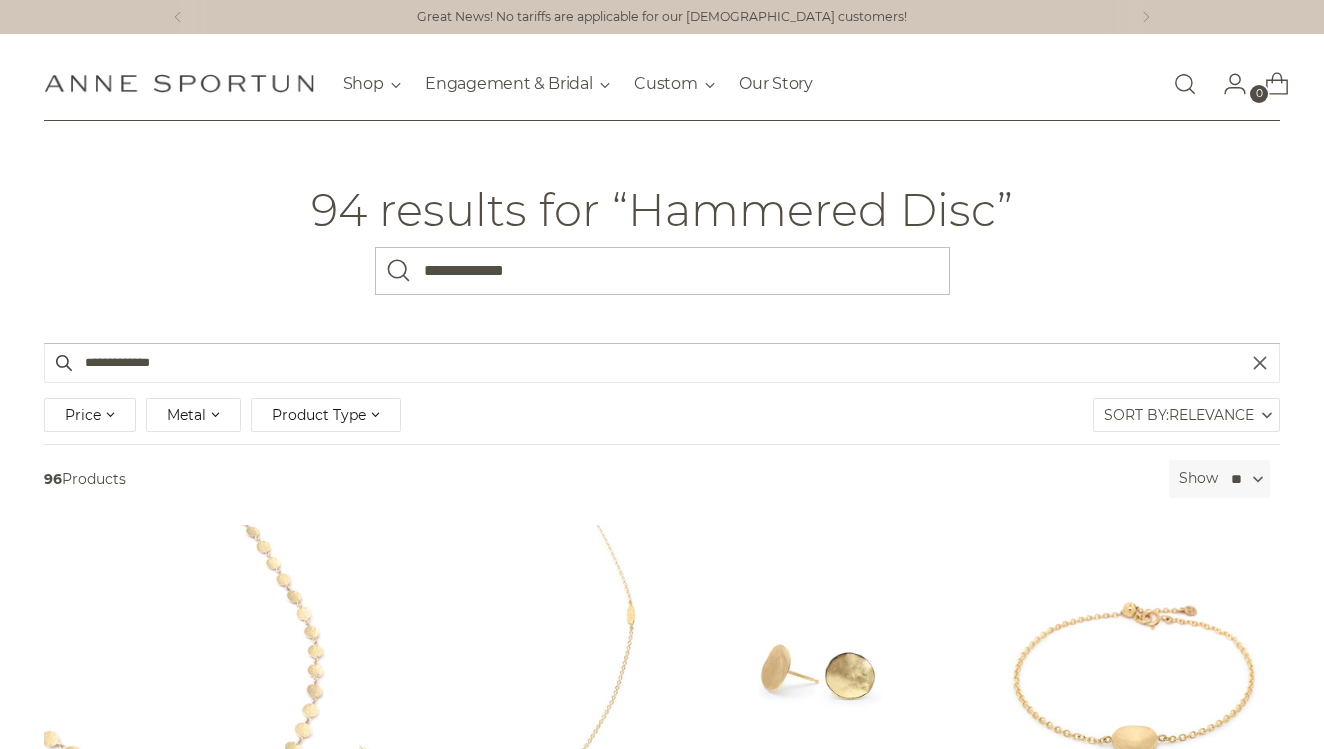 click on "**********" at bounding box center (662, 232) 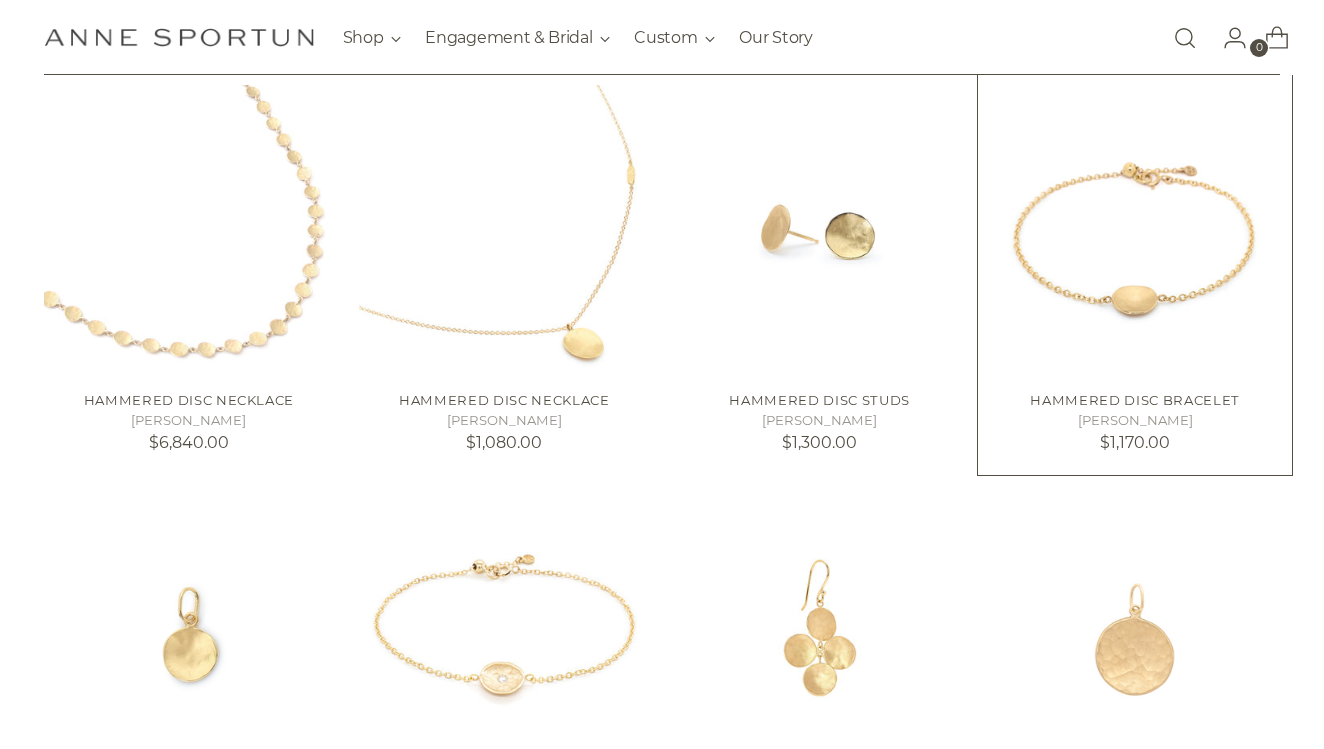 scroll, scrollTop: 480, scrollLeft: 0, axis: vertical 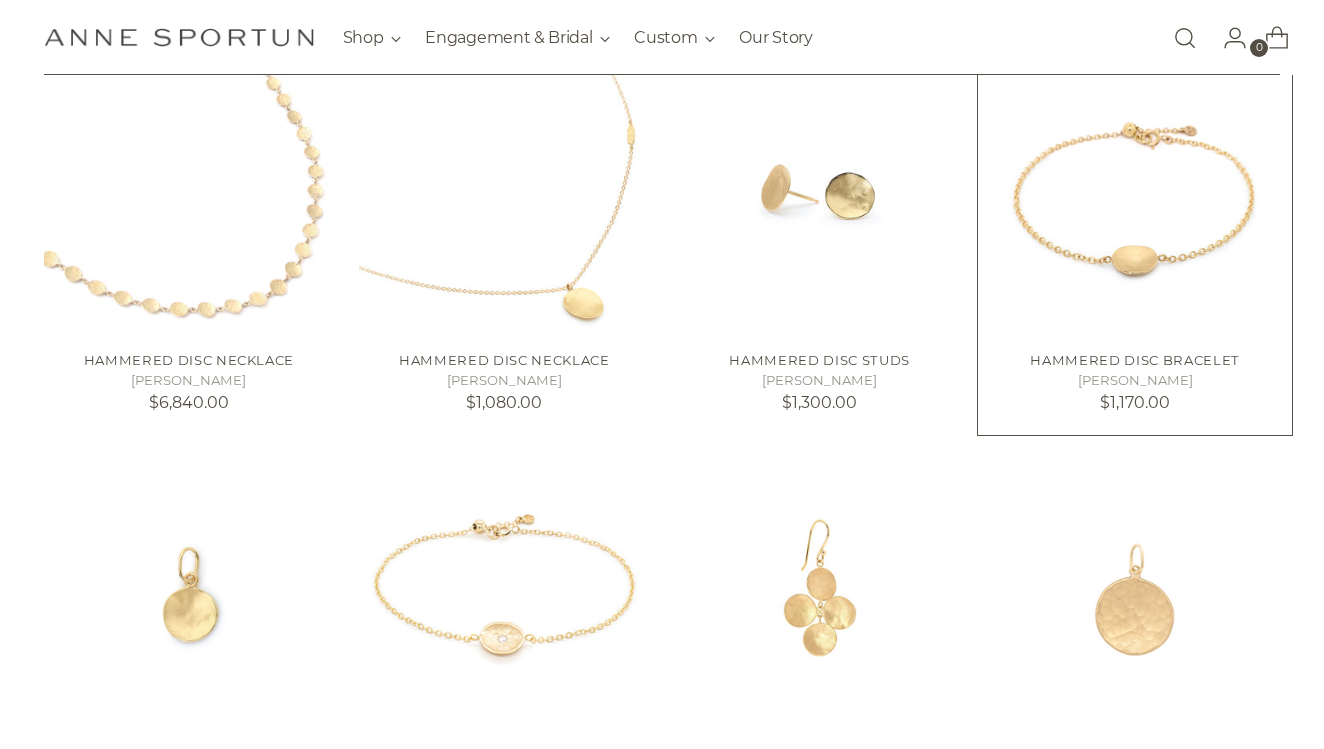 click at bounding box center [0, 0] 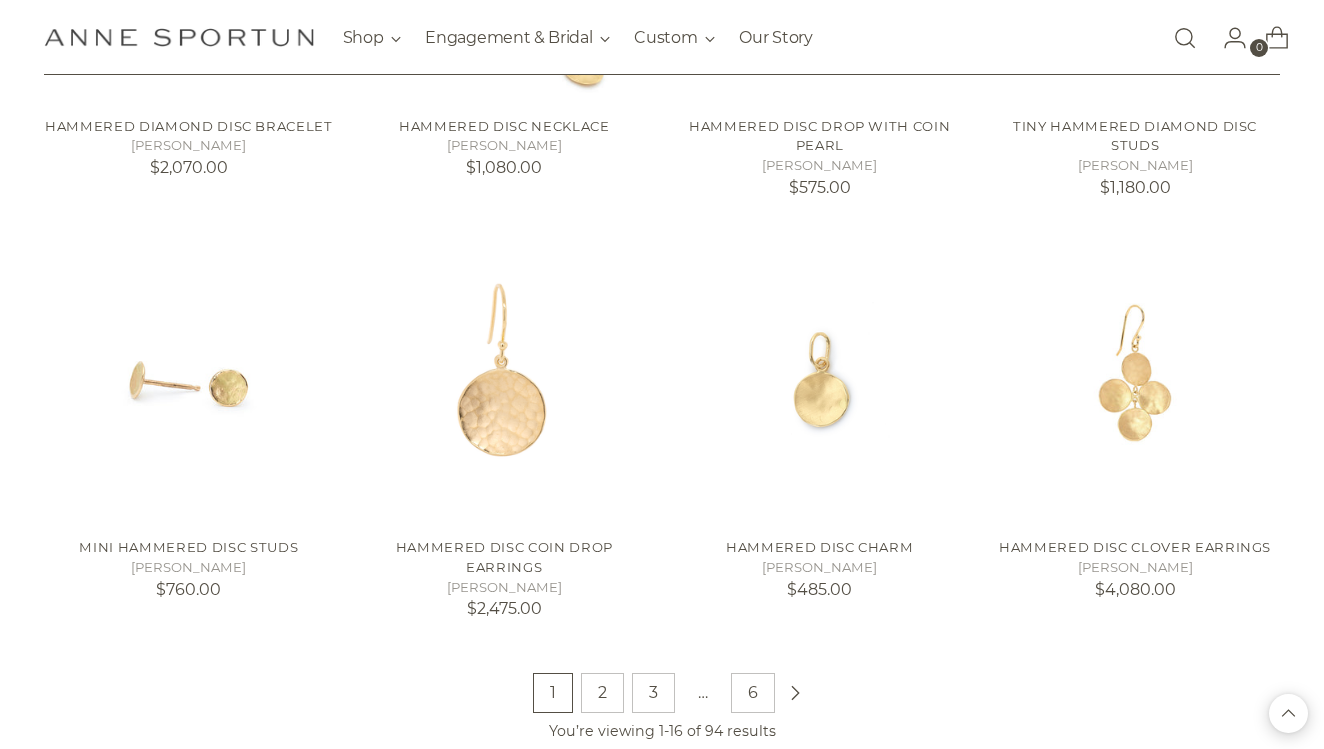 scroll, scrollTop: 1452, scrollLeft: 0, axis: vertical 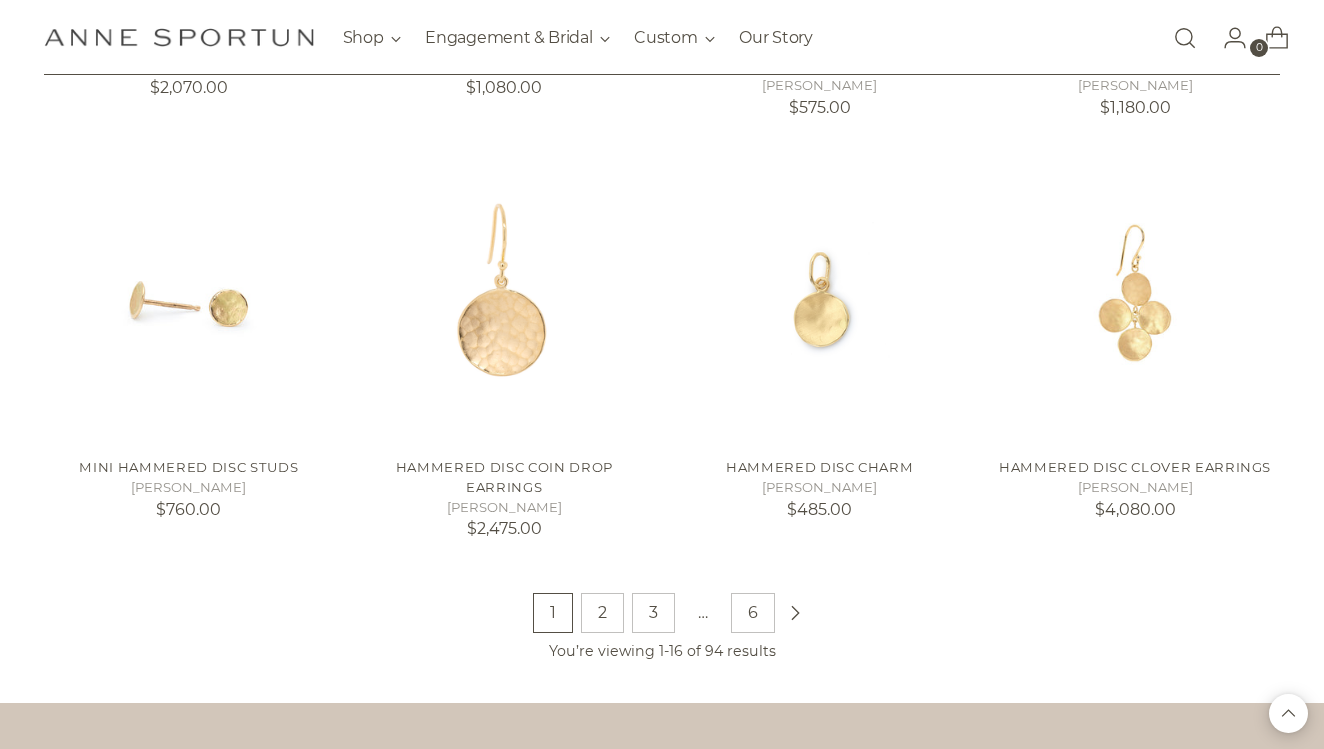 click on "2" at bounding box center (602, 613) 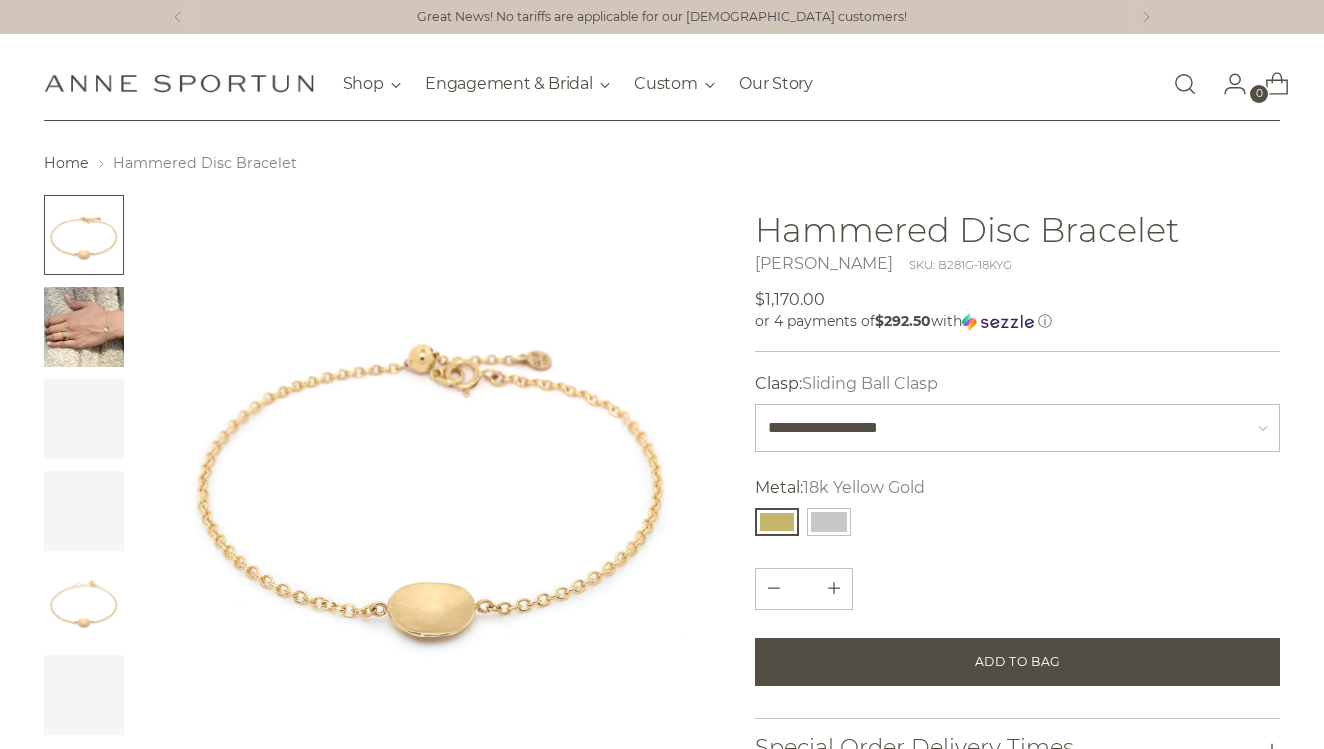 scroll, scrollTop: 0, scrollLeft: 0, axis: both 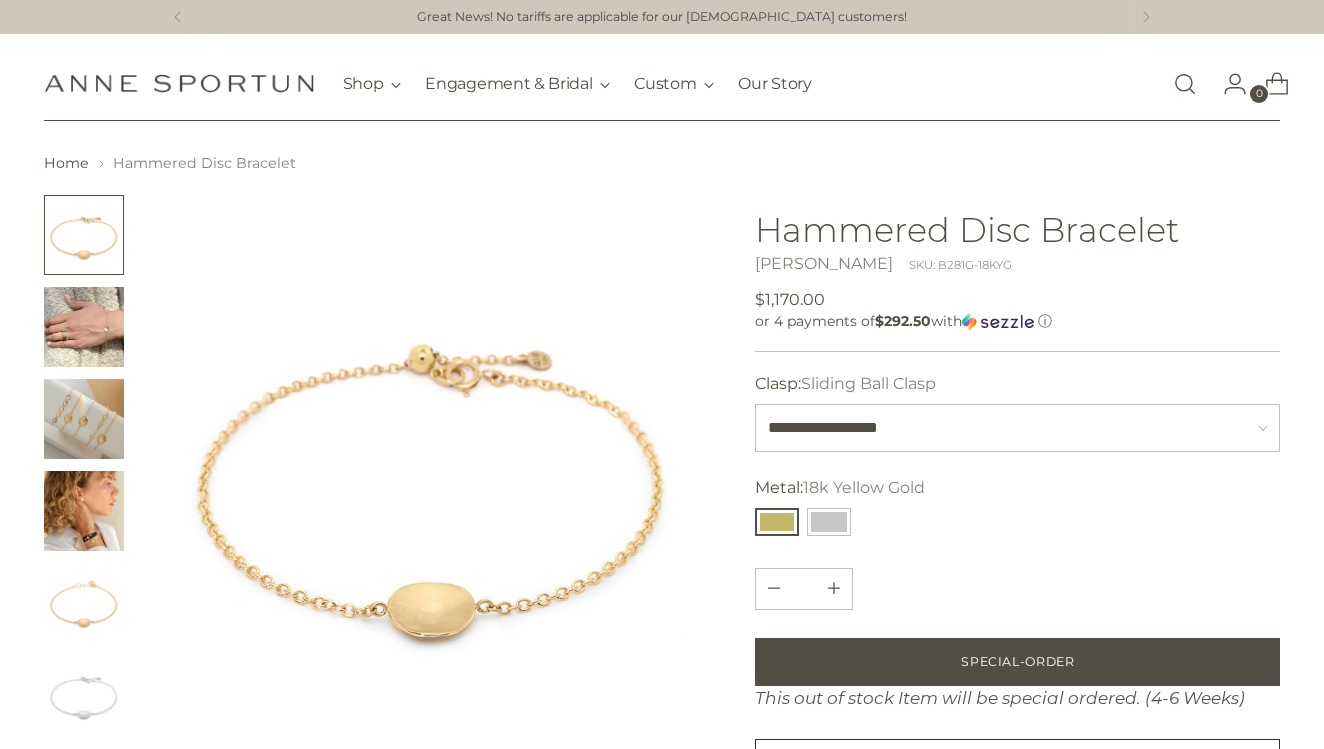 click at bounding box center [84, 511] 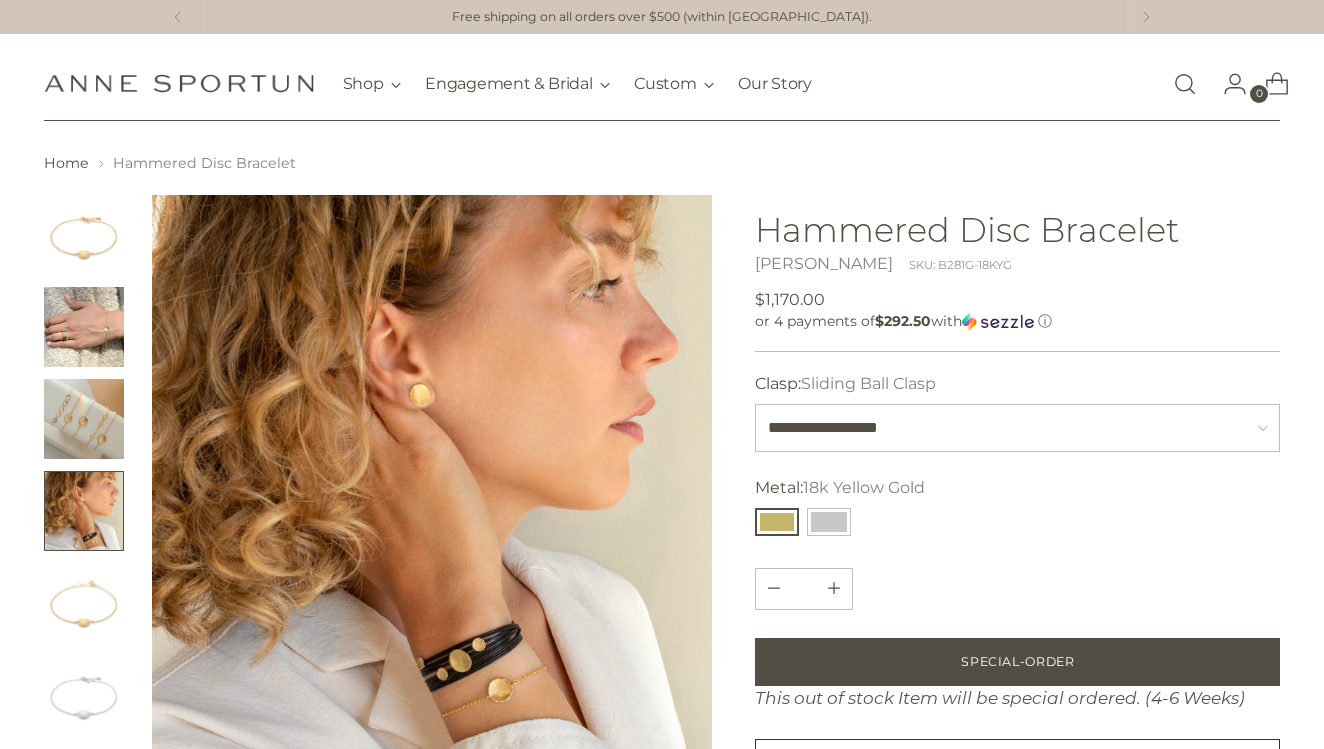 click at bounding box center [84, 419] 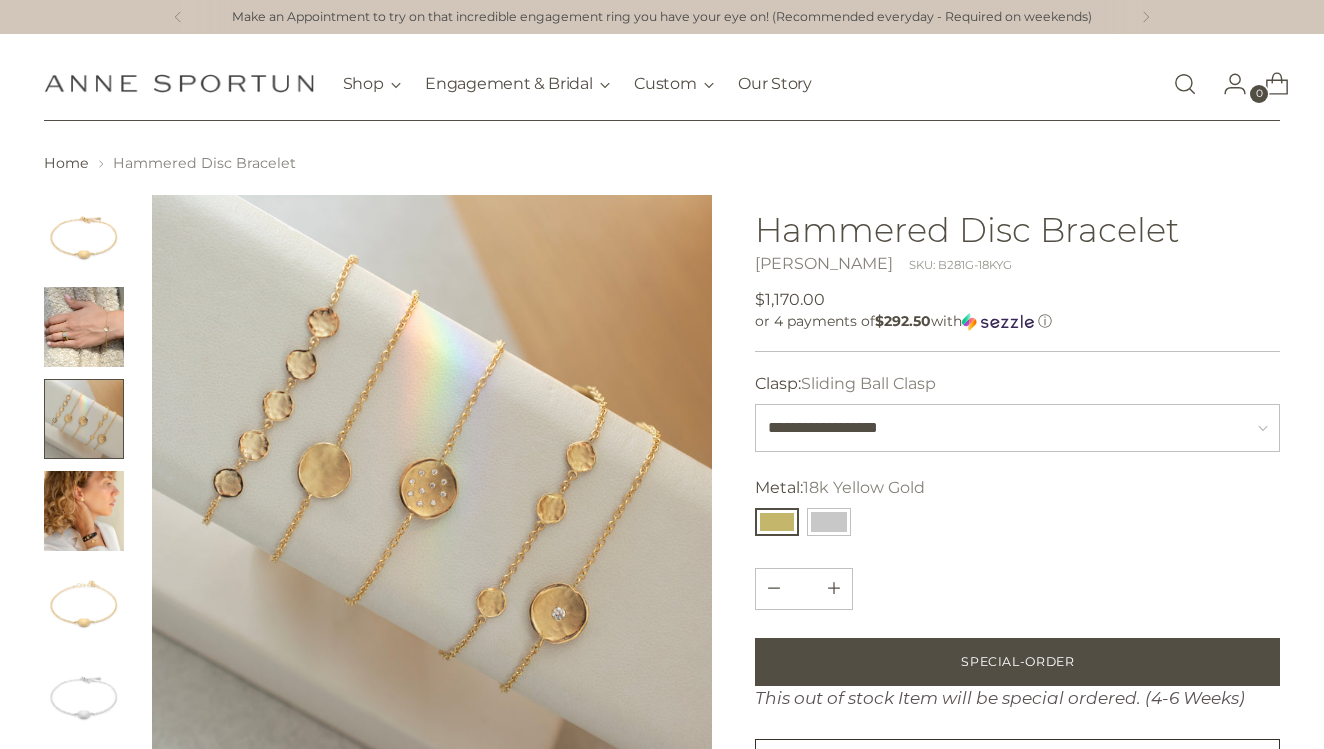 click at bounding box center [84, 327] 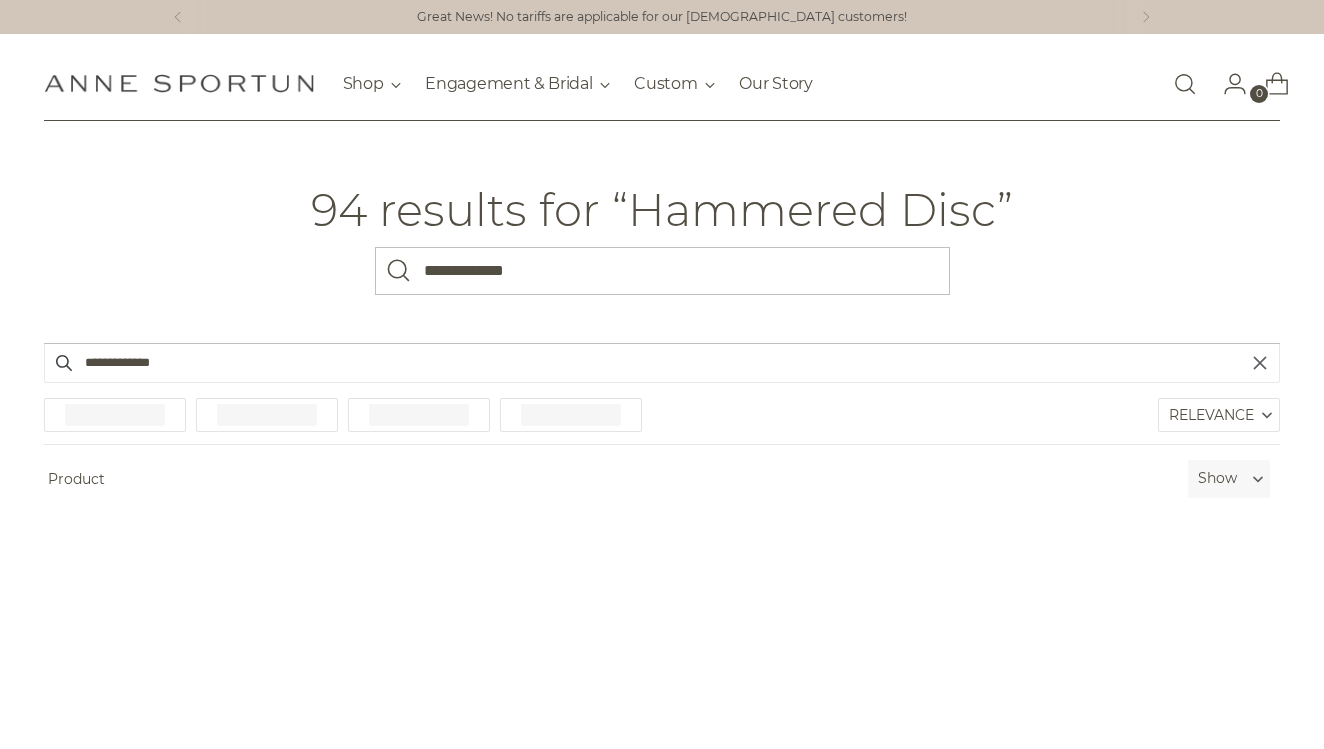 scroll, scrollTop: 0, scrollLeft: 0, axis: both 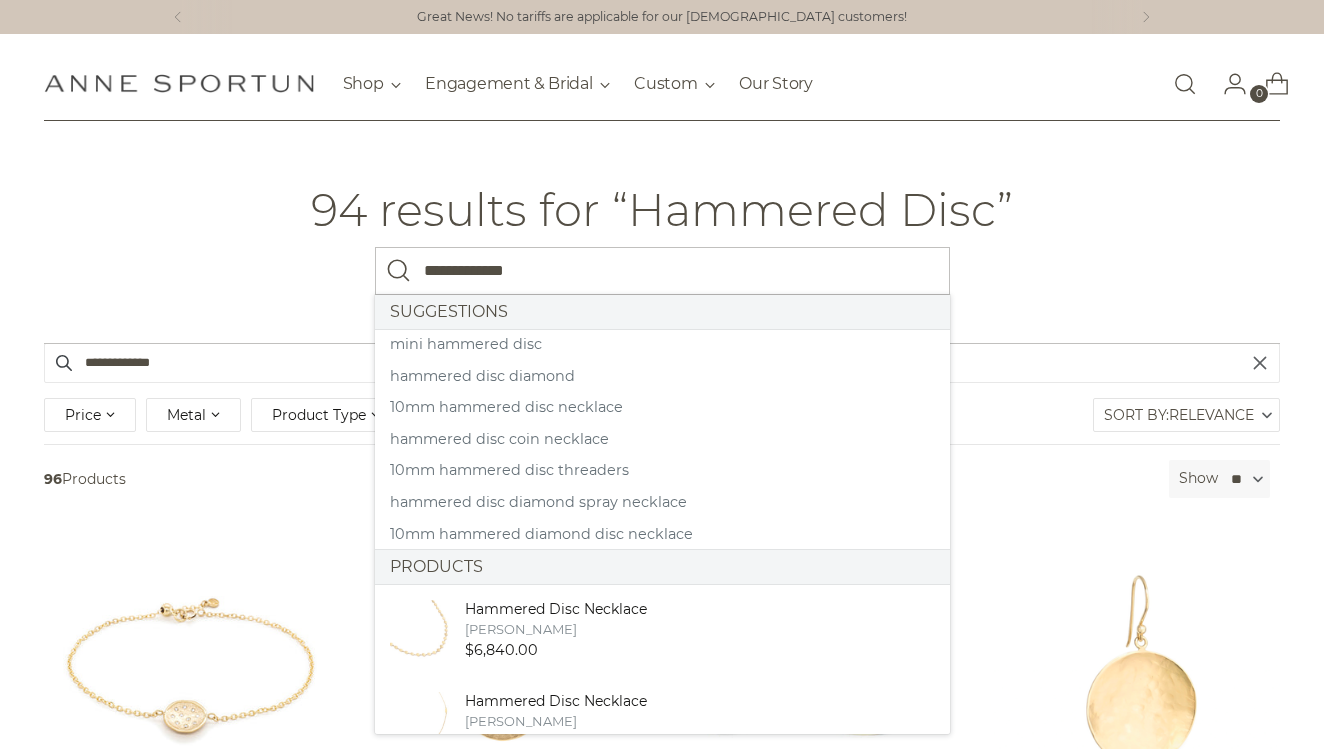 click on "**********" at bounding box center [662, 232] 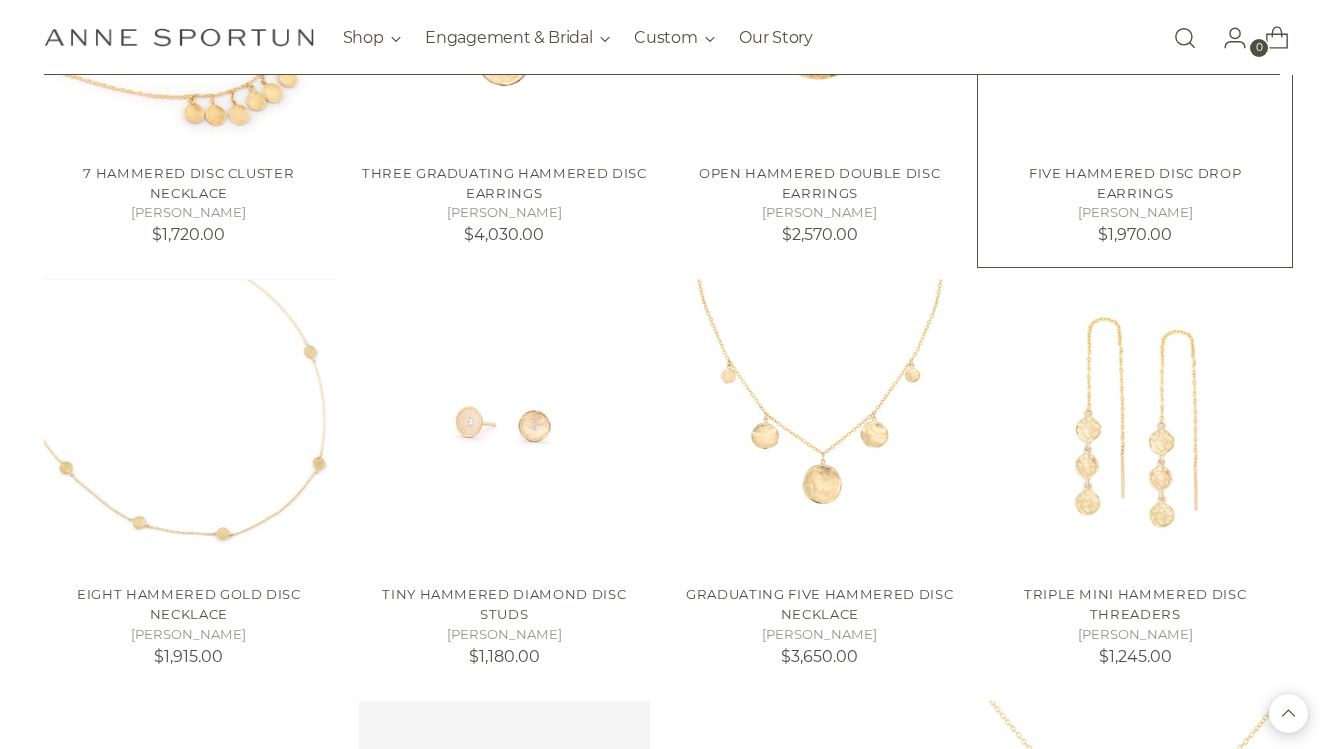 scroll, scrollTop: 1149, scrollLeft: 0, axis: vertical 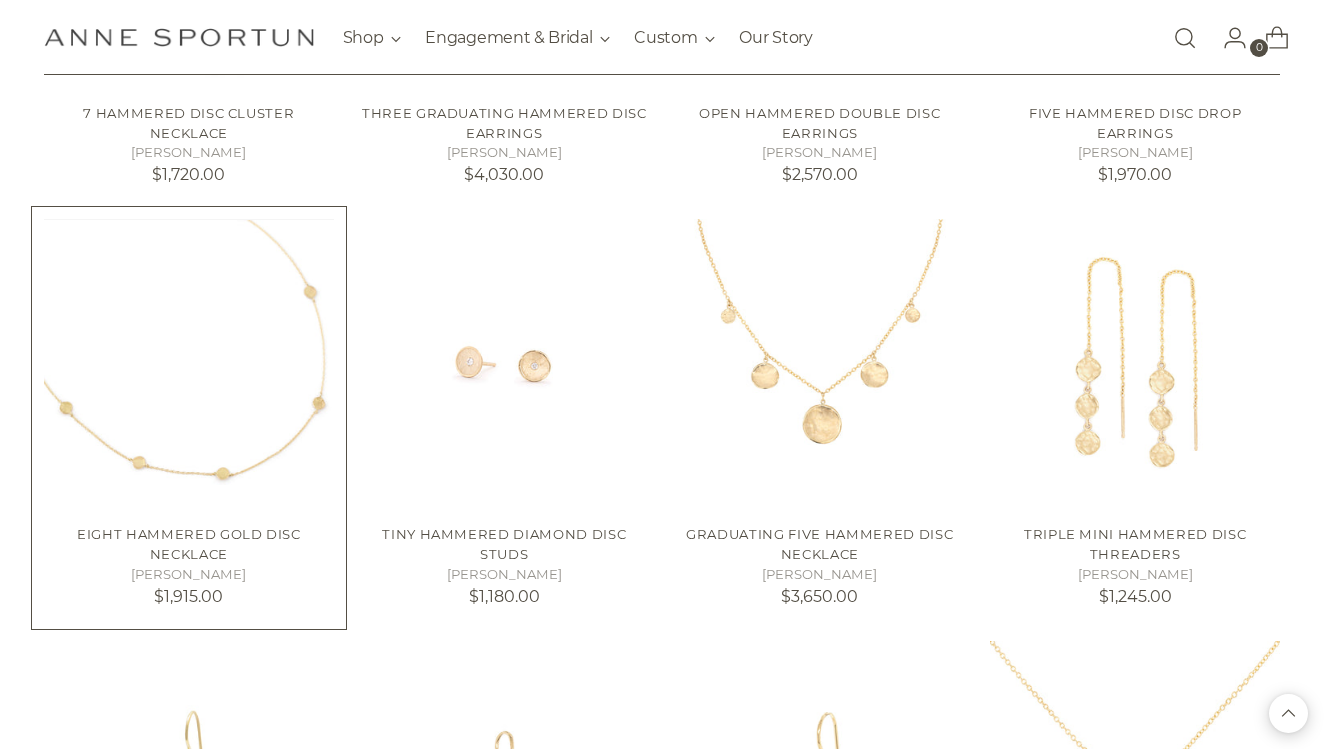 click at bounding box center (0, 0) 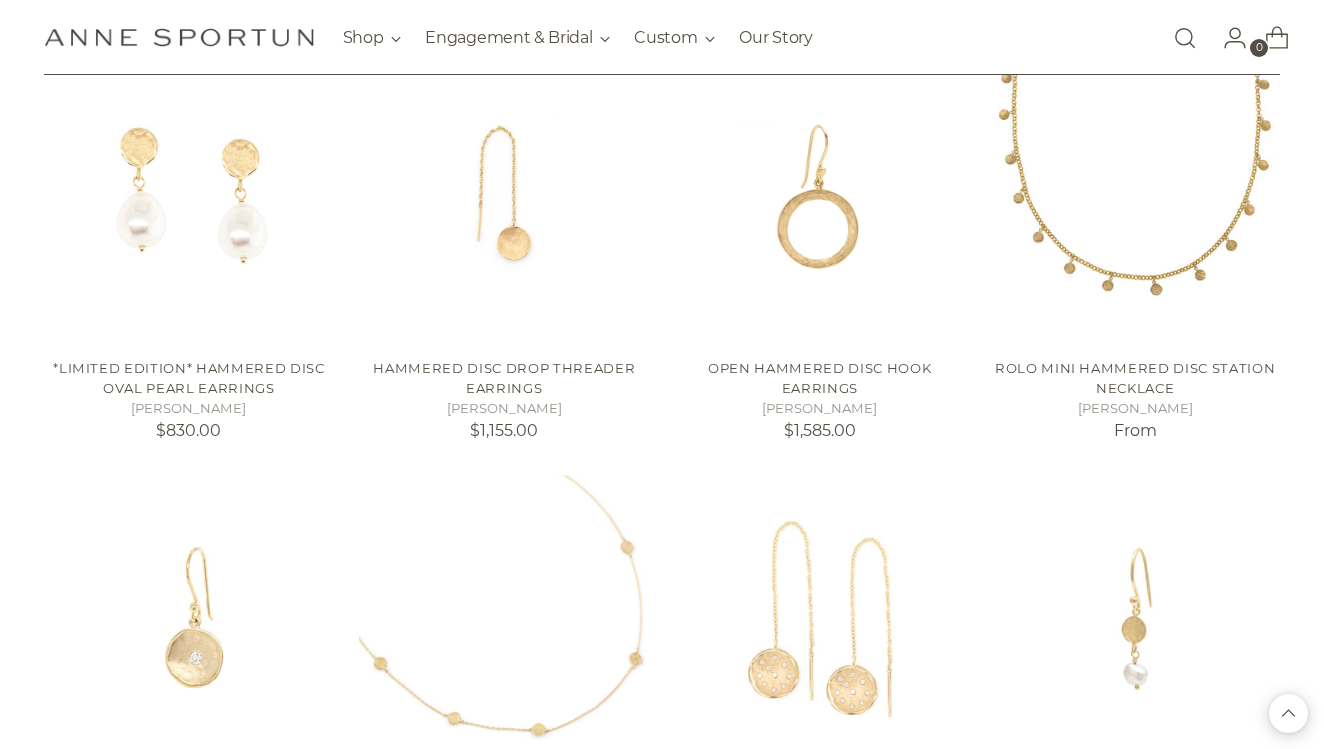 scroll, scrollTop: 343, scrollLeft: 0, axis: vertical 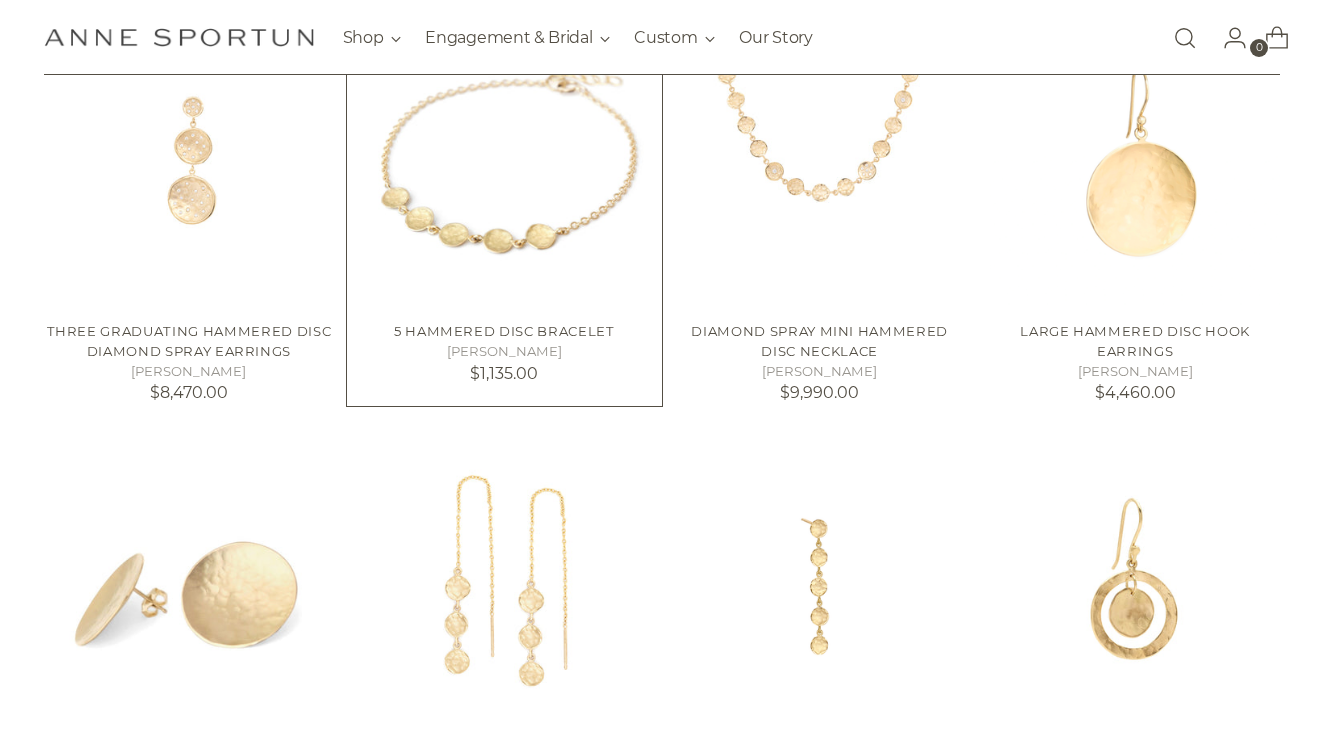 click on "[PERSON_NAME]" at bounding box center (504, 352) 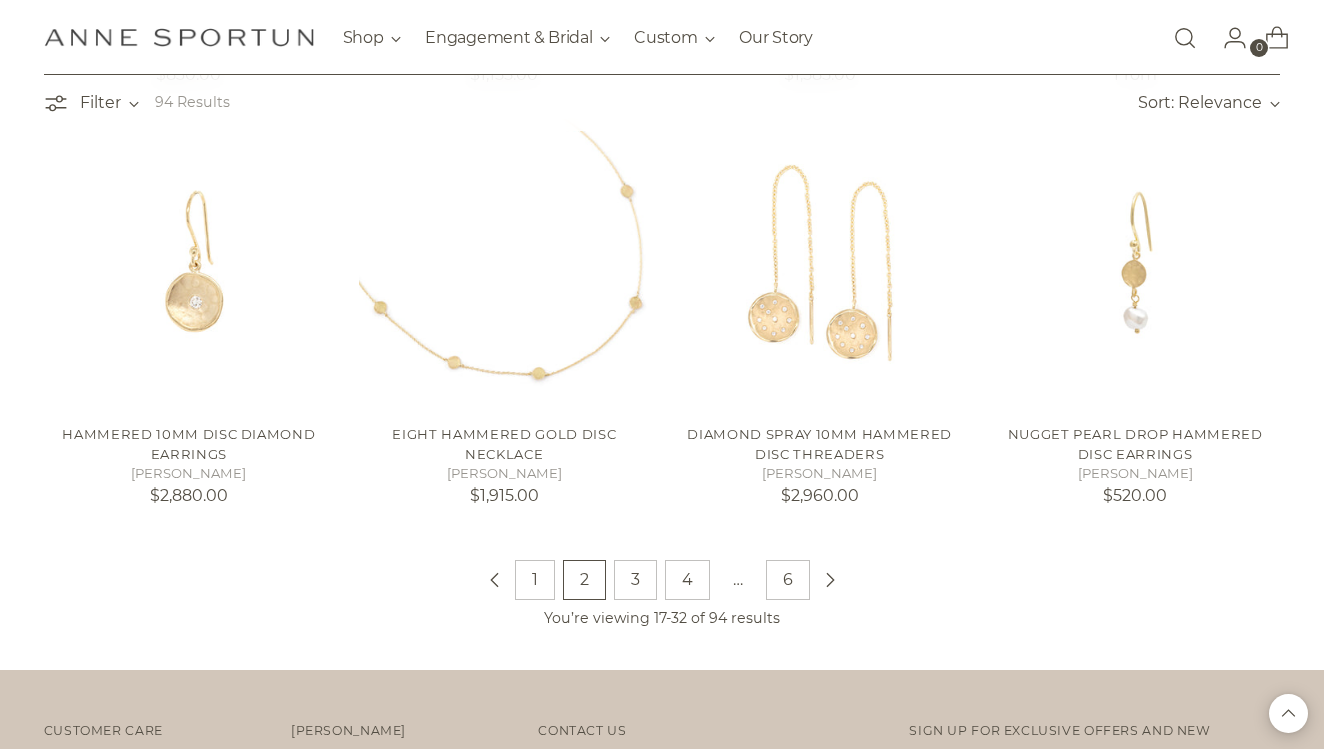 scroll, scrollTop: 1521, scrollLeft: 0, axis: vertical 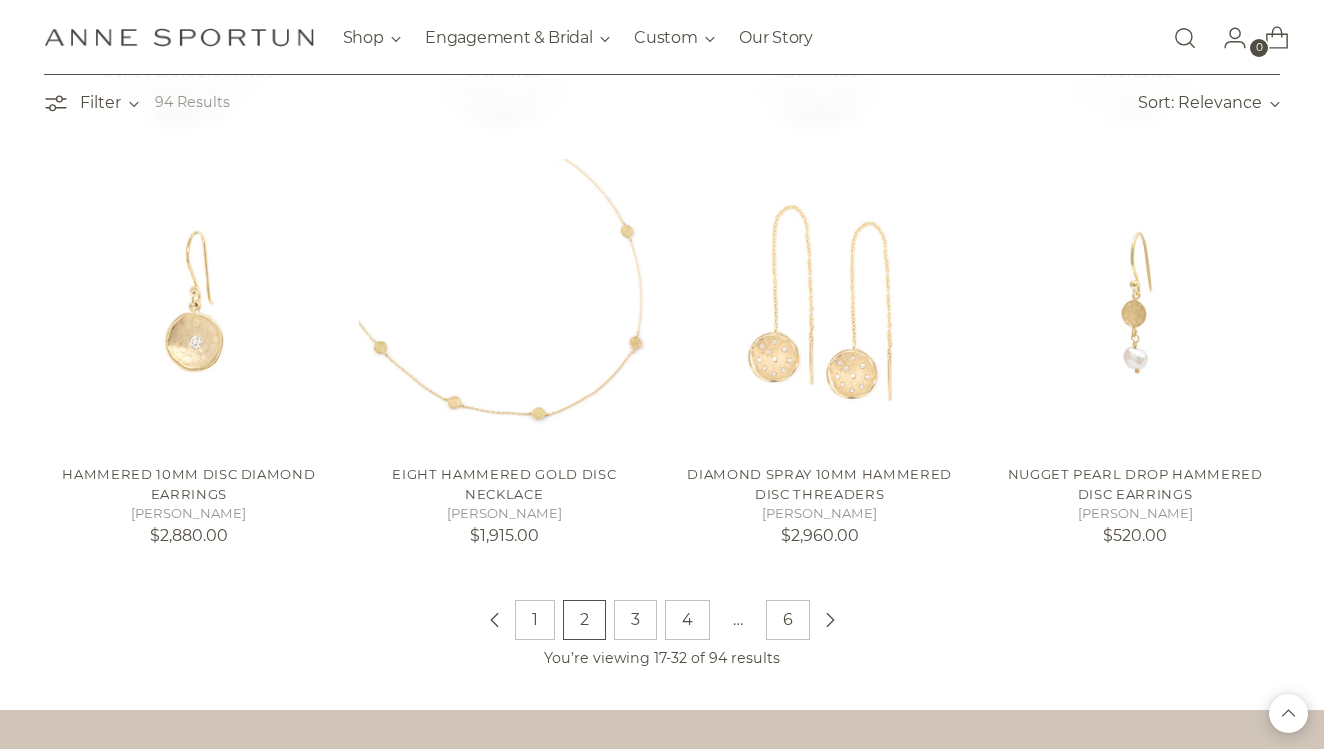 click 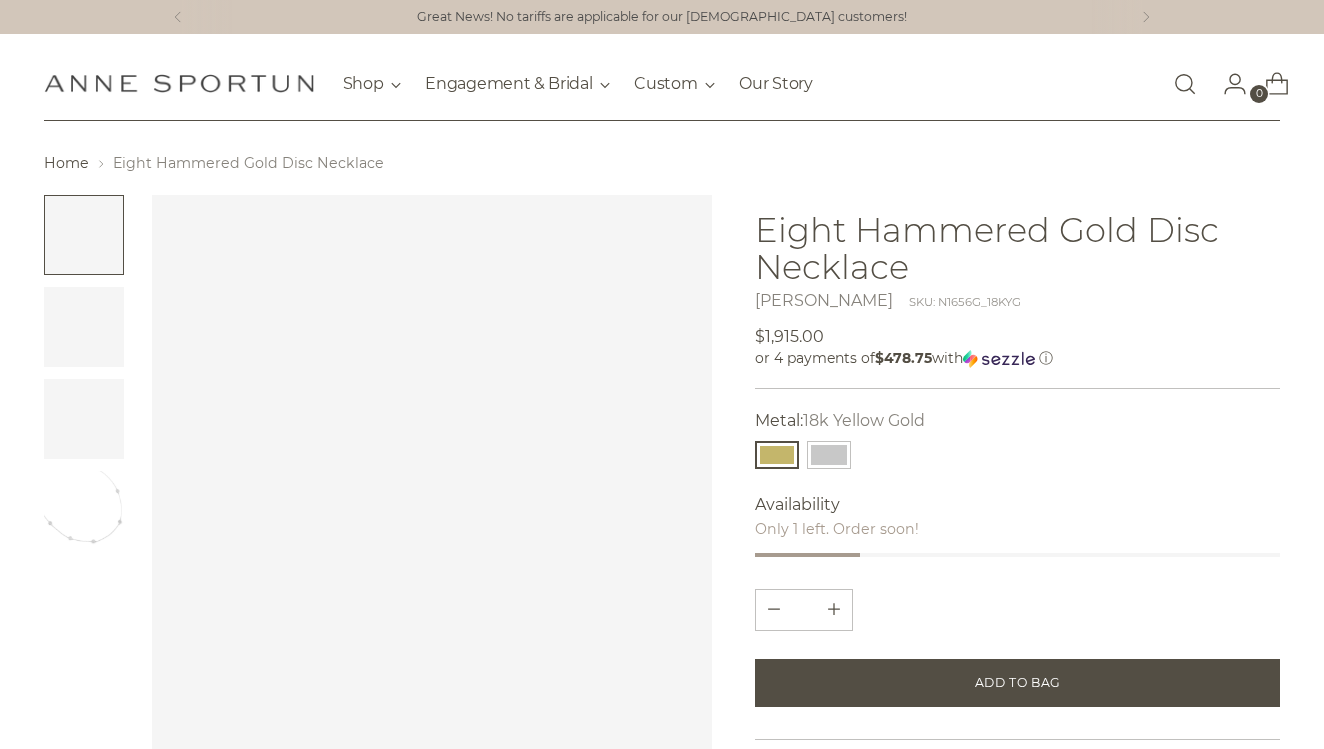 scroll, scrollTop: 0, scrollLeft: 0, axis: both 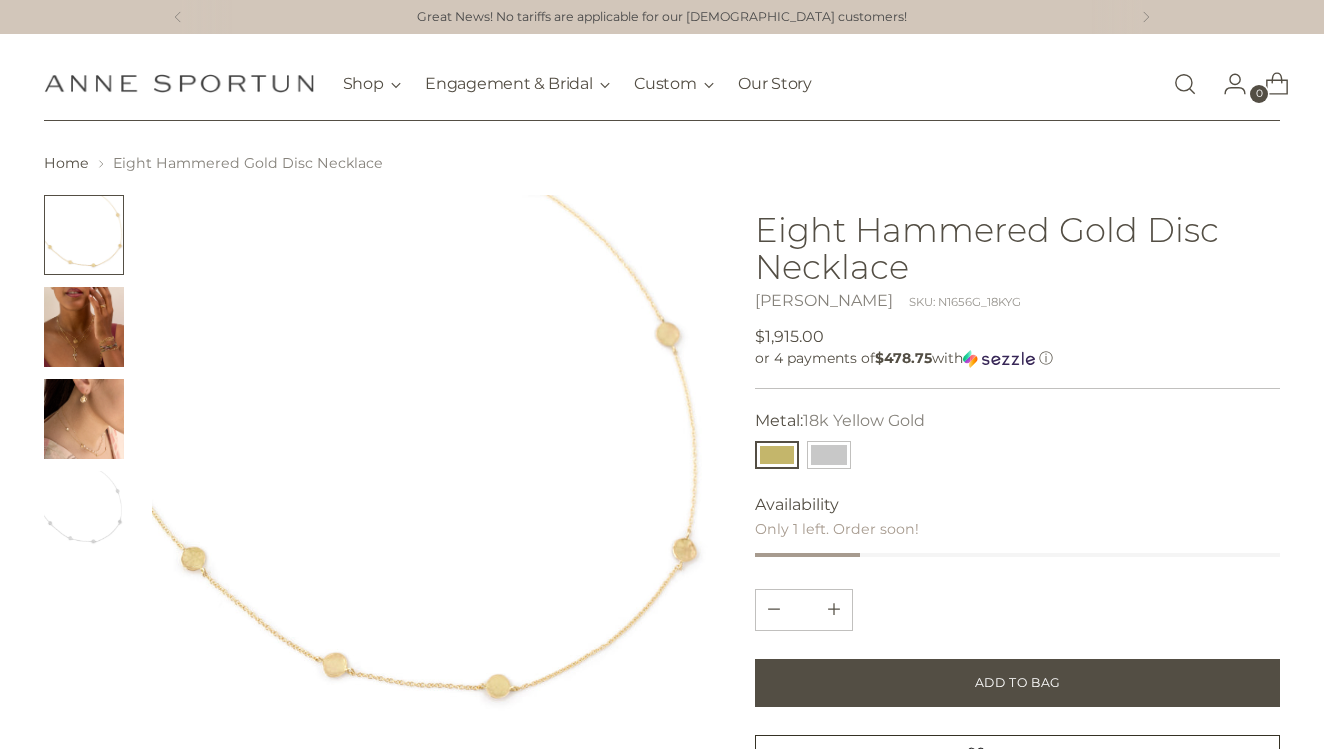 click at bounding box center [84, 419] 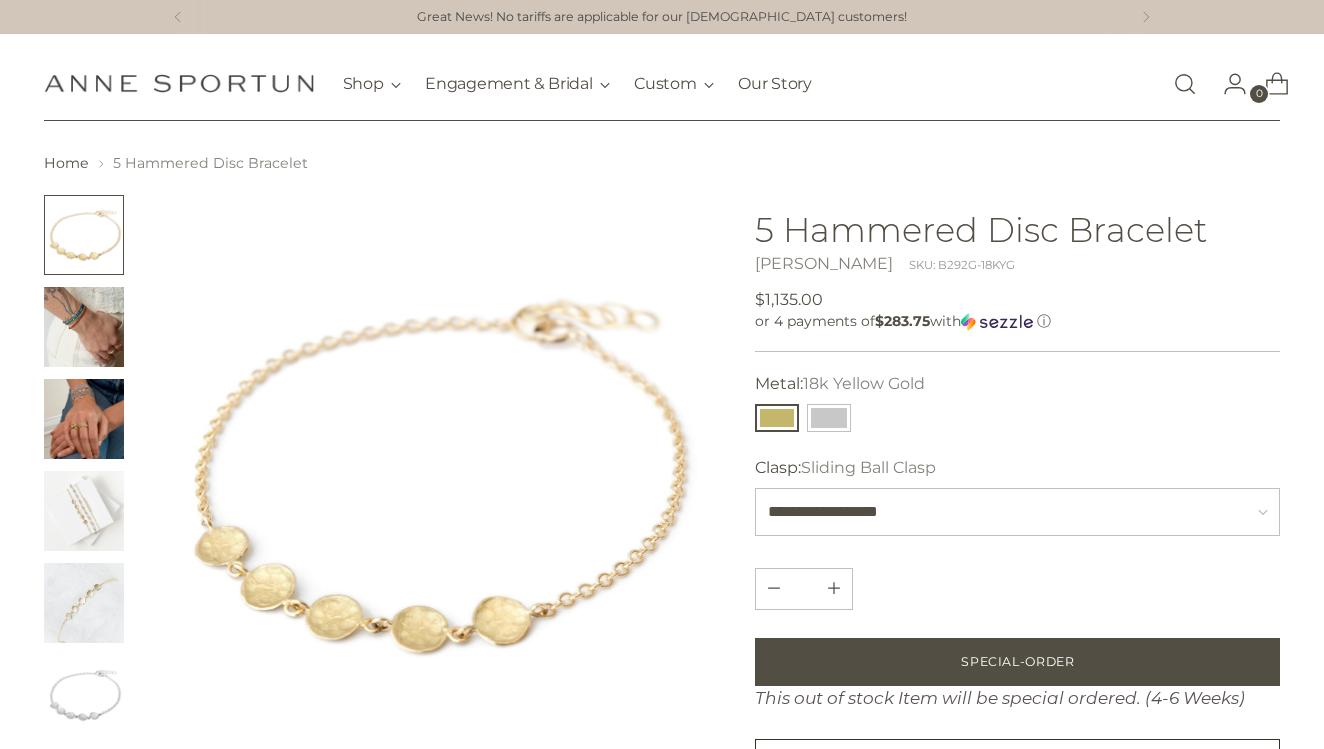 scroll, scrollTop: 40, scrollLeft: 0, axis: vertical 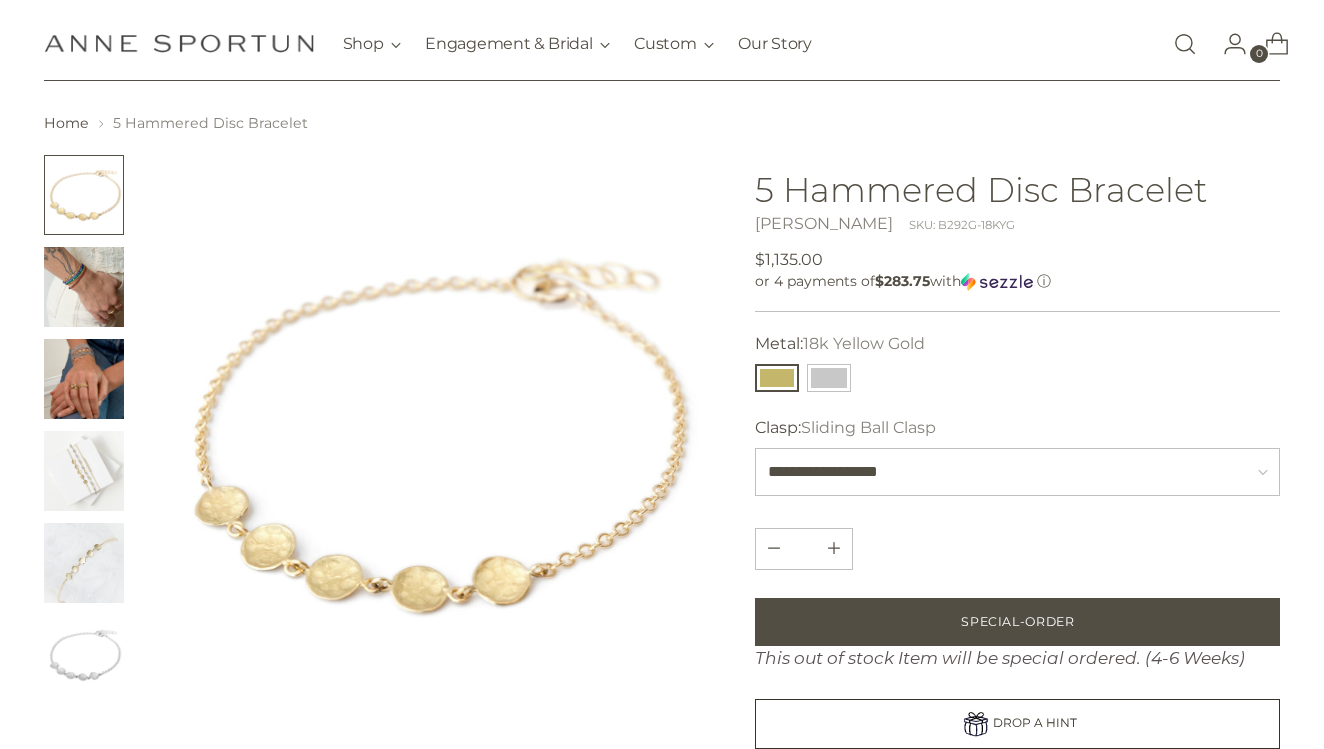 click at bounding box center [84, 563] 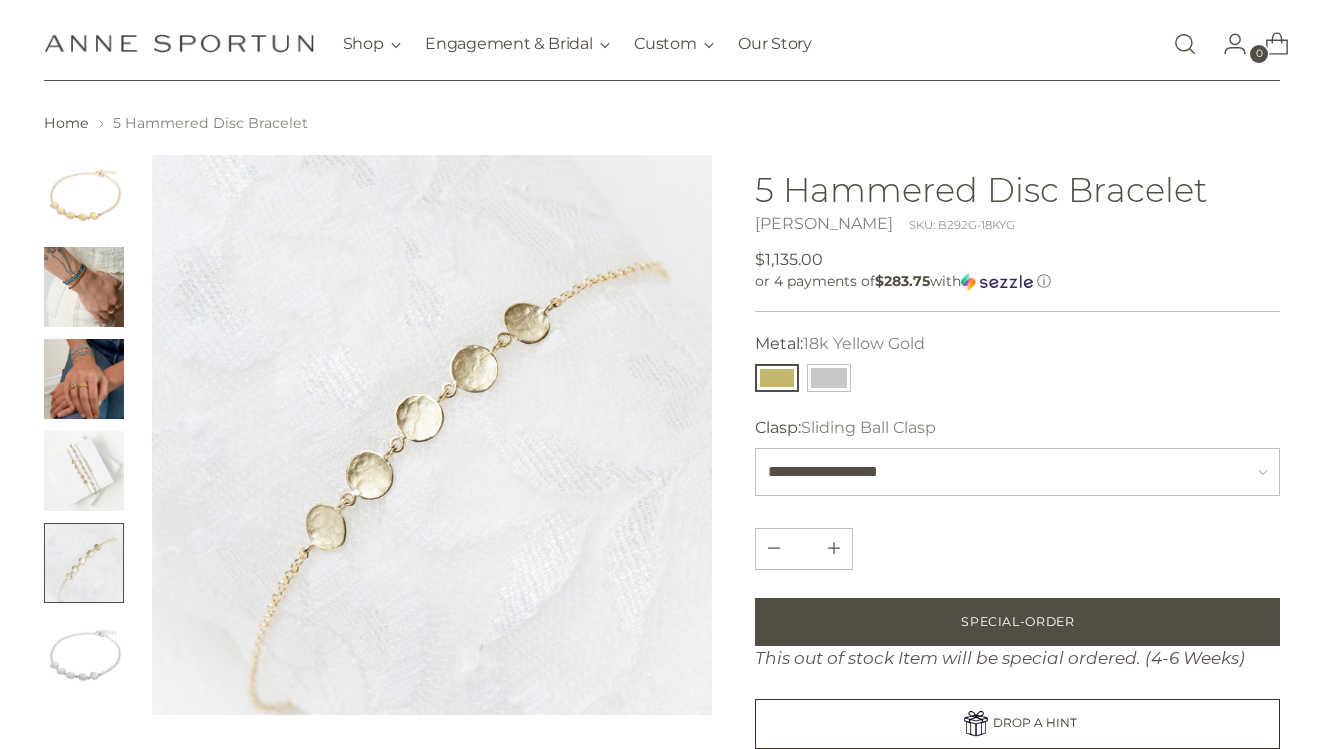 click at bounding box center (84, 471) 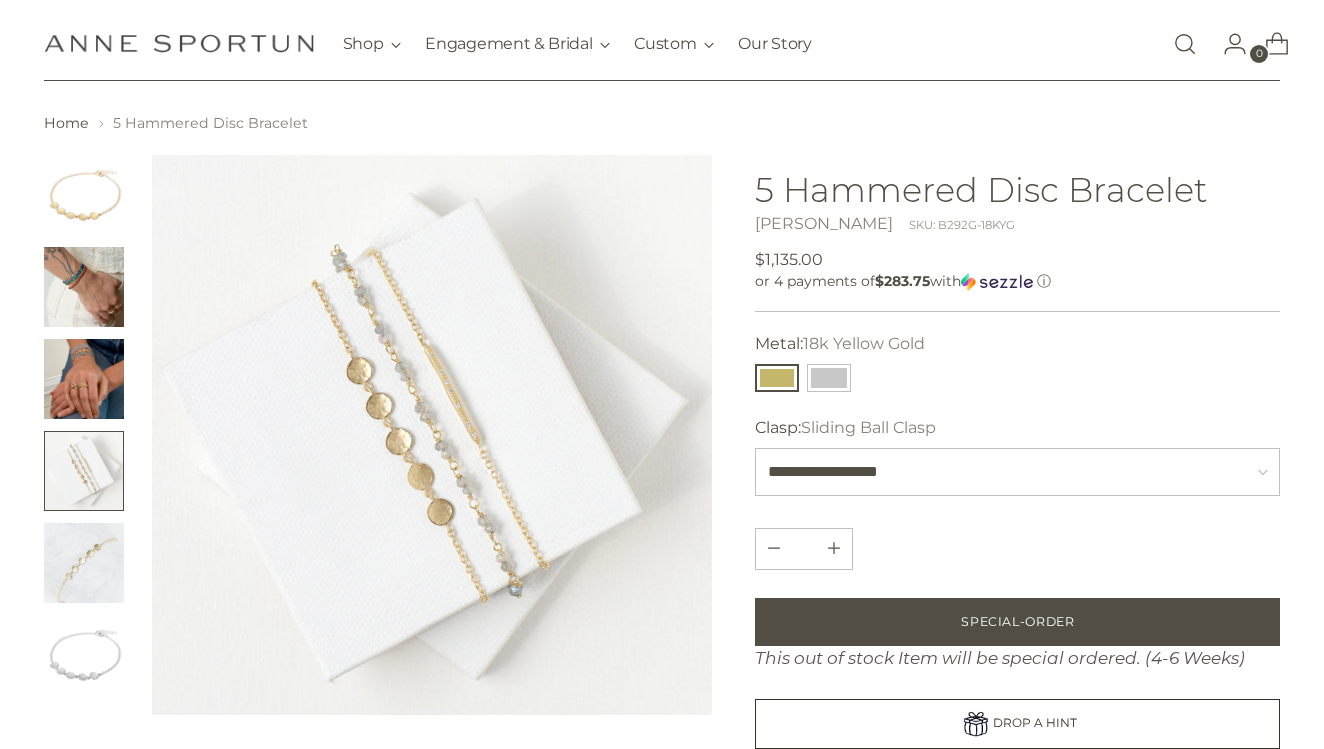 click at bounding box center [84, 379] 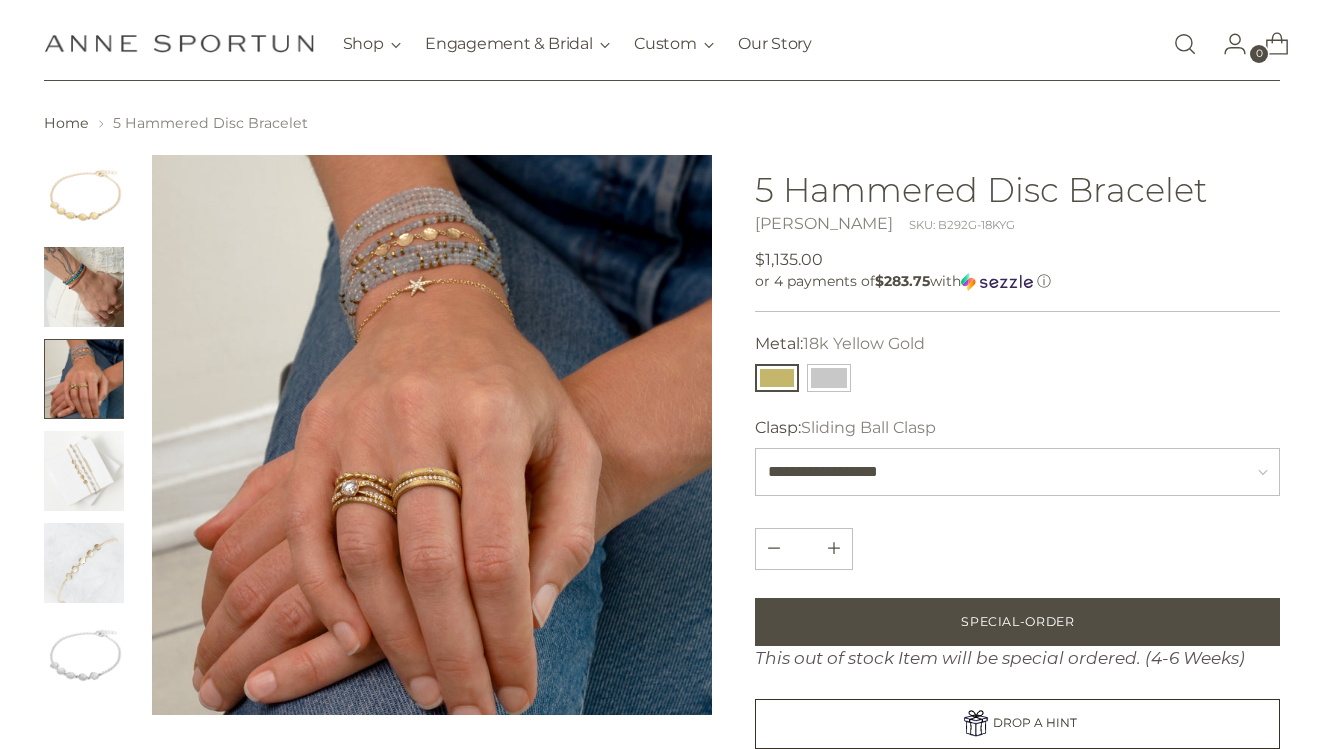 click at bounding box center (84, 287) 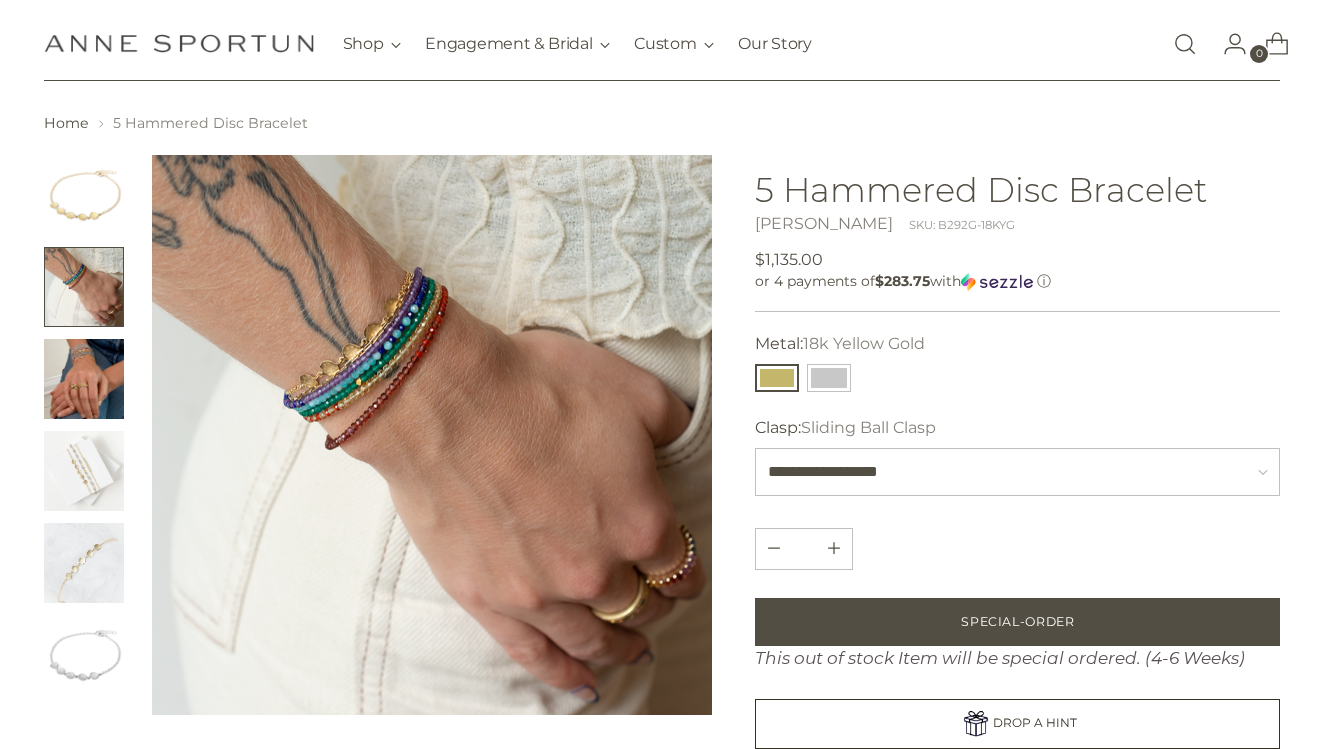 click at bounding box center (84, 195) 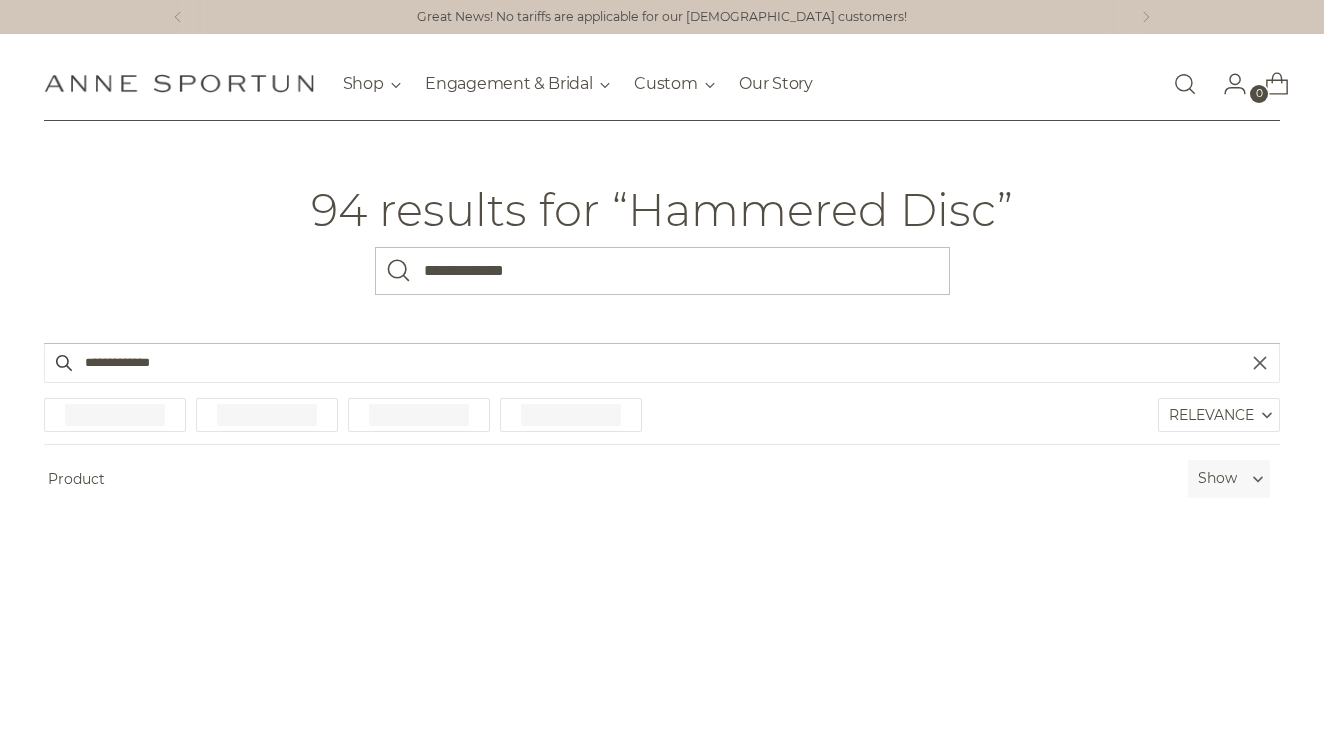 scroll, scrollTop: 0, scrollLeft: 0, axis: both 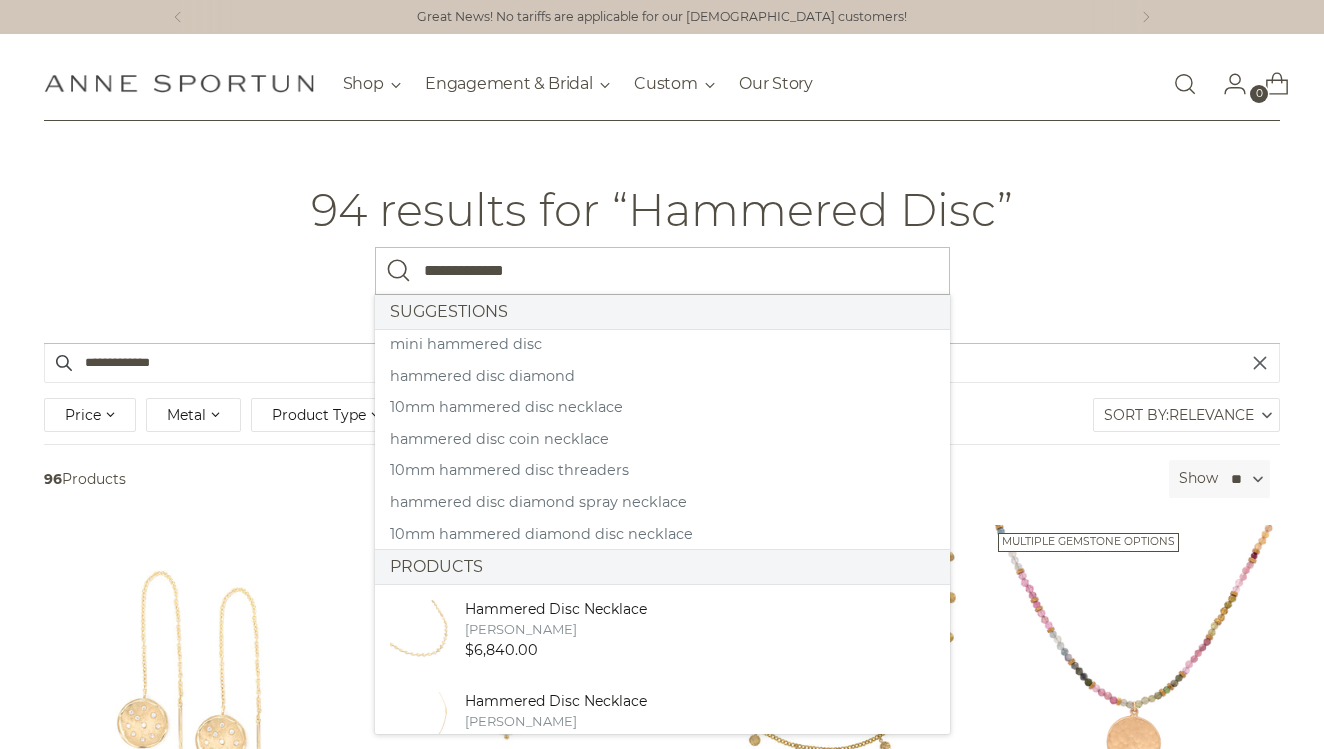 click on "**********" at bounding box center (662, 232) 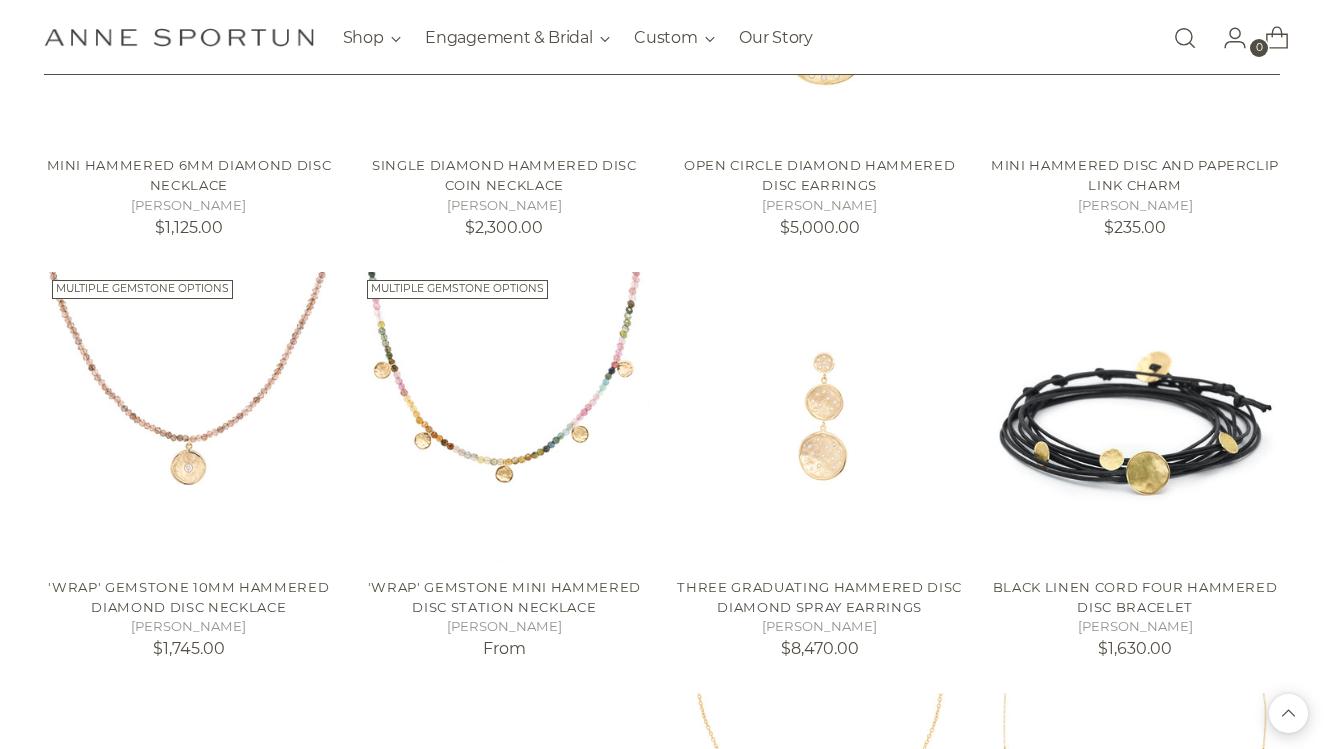 scroll, scrollTop: 1578, scrollLeft: 0, axis: vertical 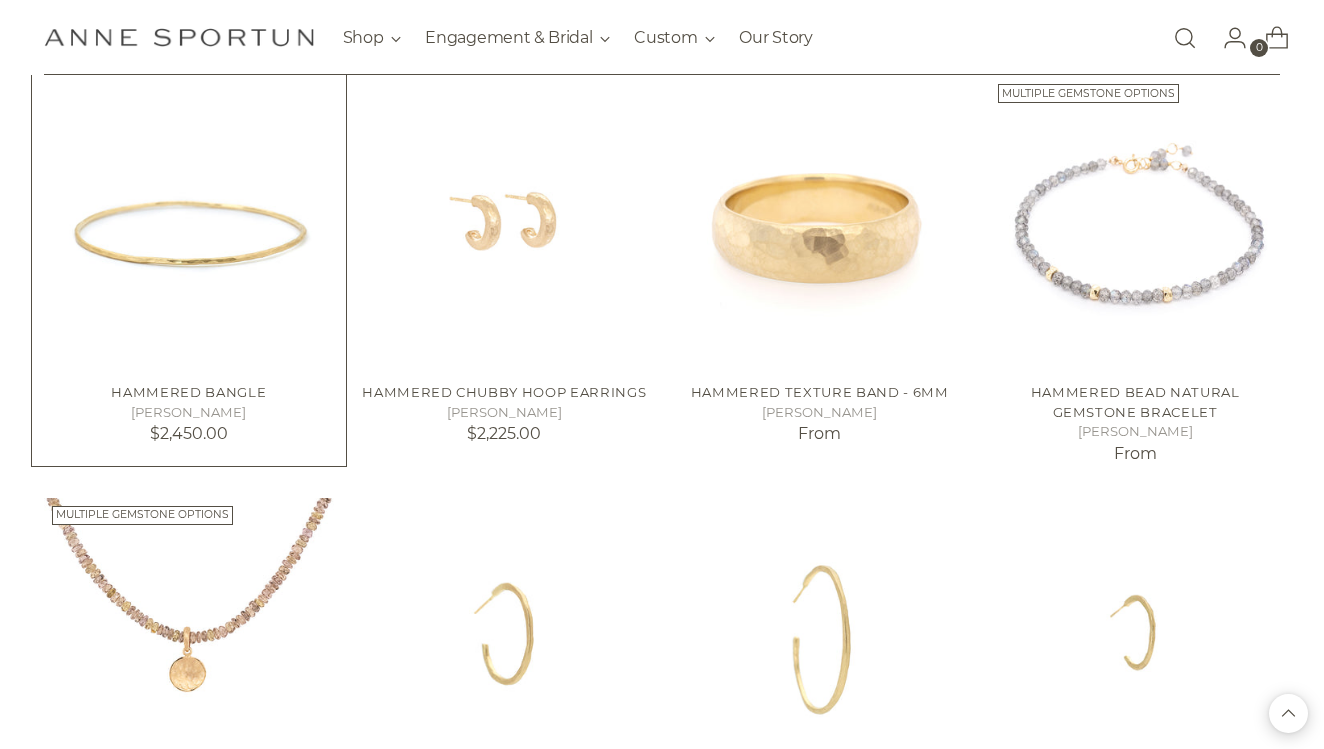 click at bounding box center [0, 0] 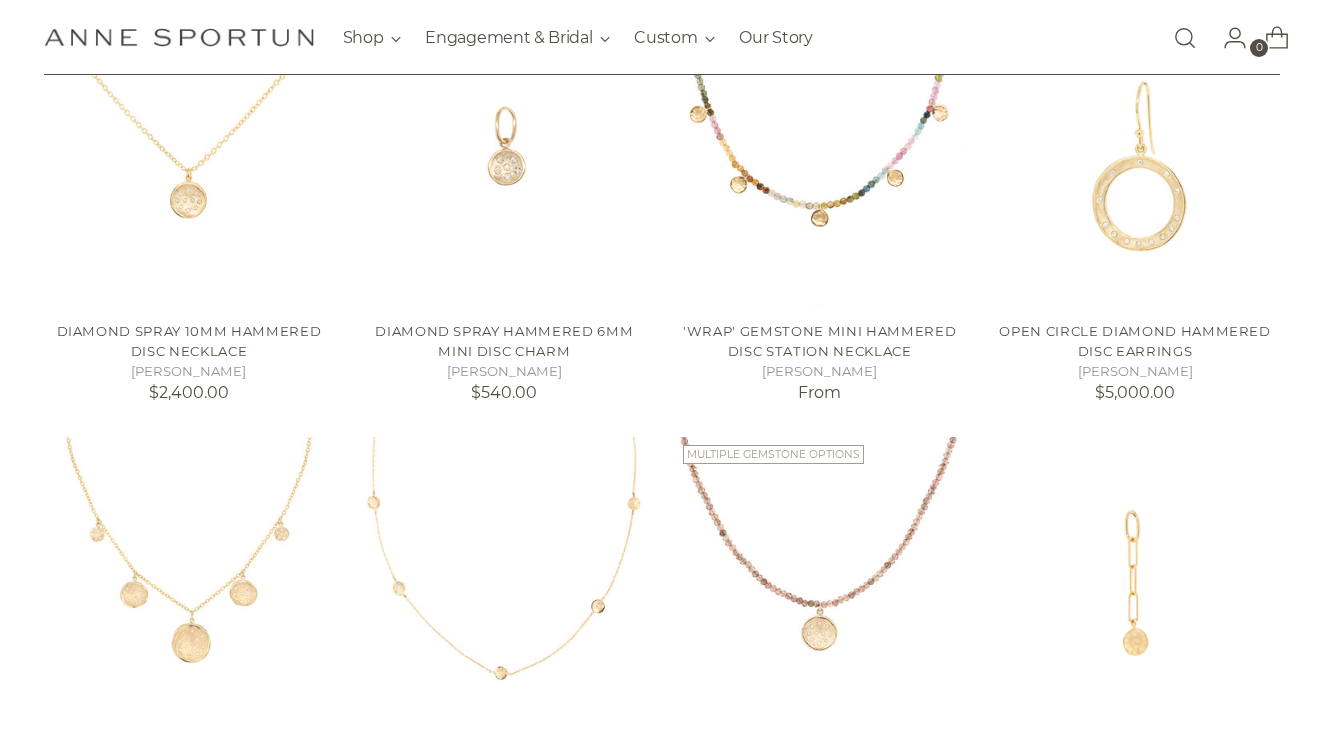 scroll, scrollTop: 0, scrollLeft: 0, axis: both 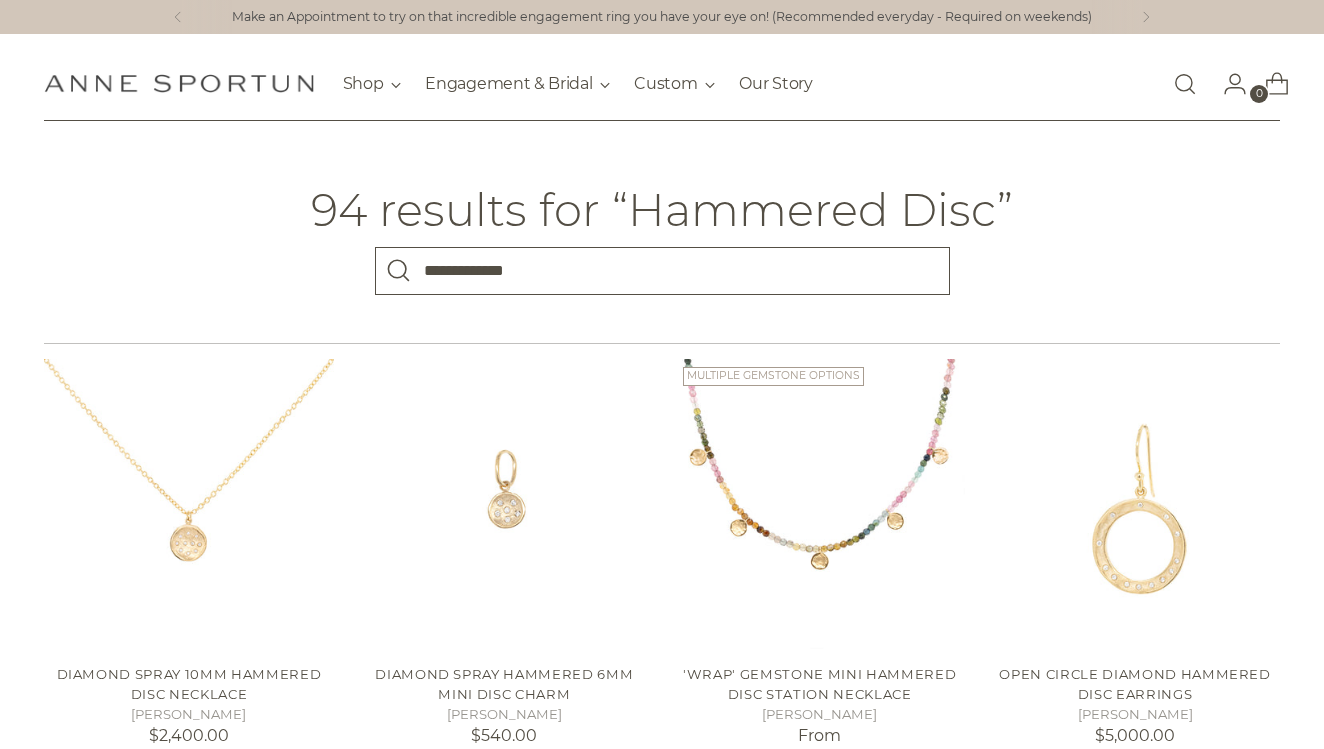 click on "**********" at bounding box center (662, 271) 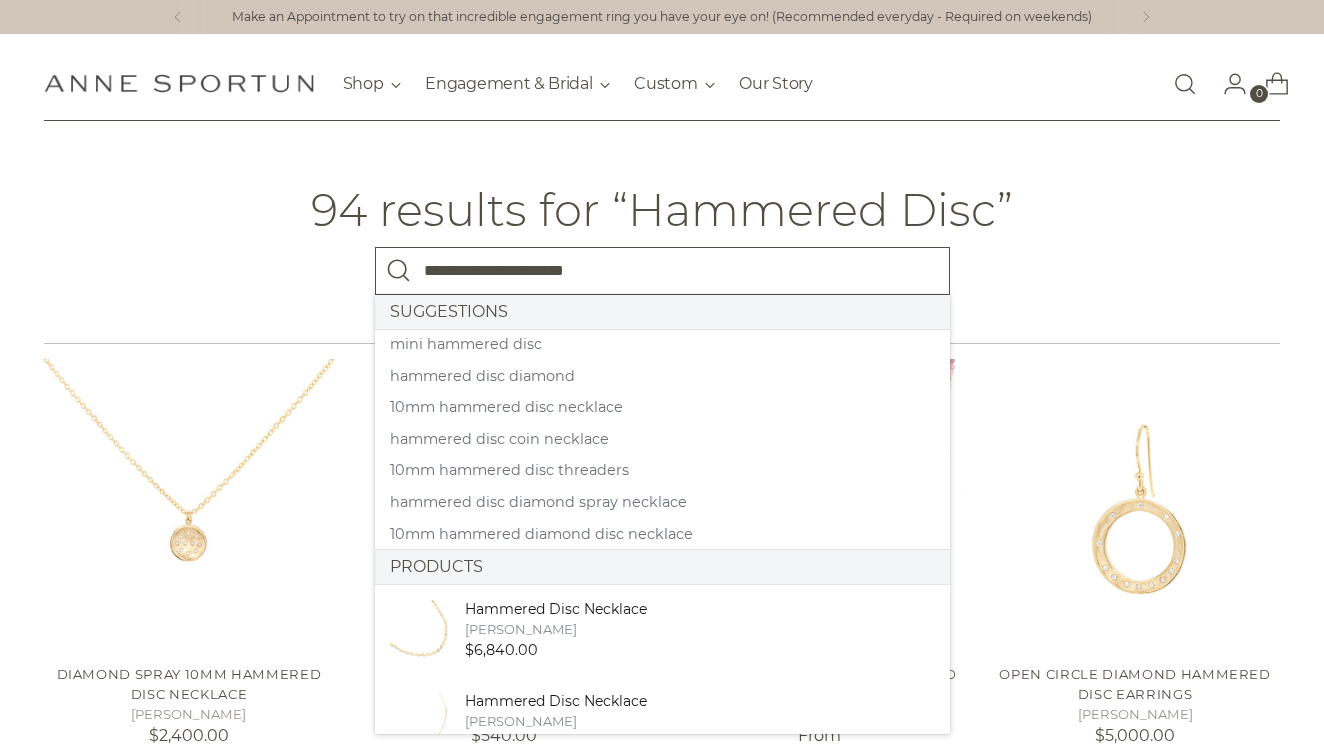 type on "**********" 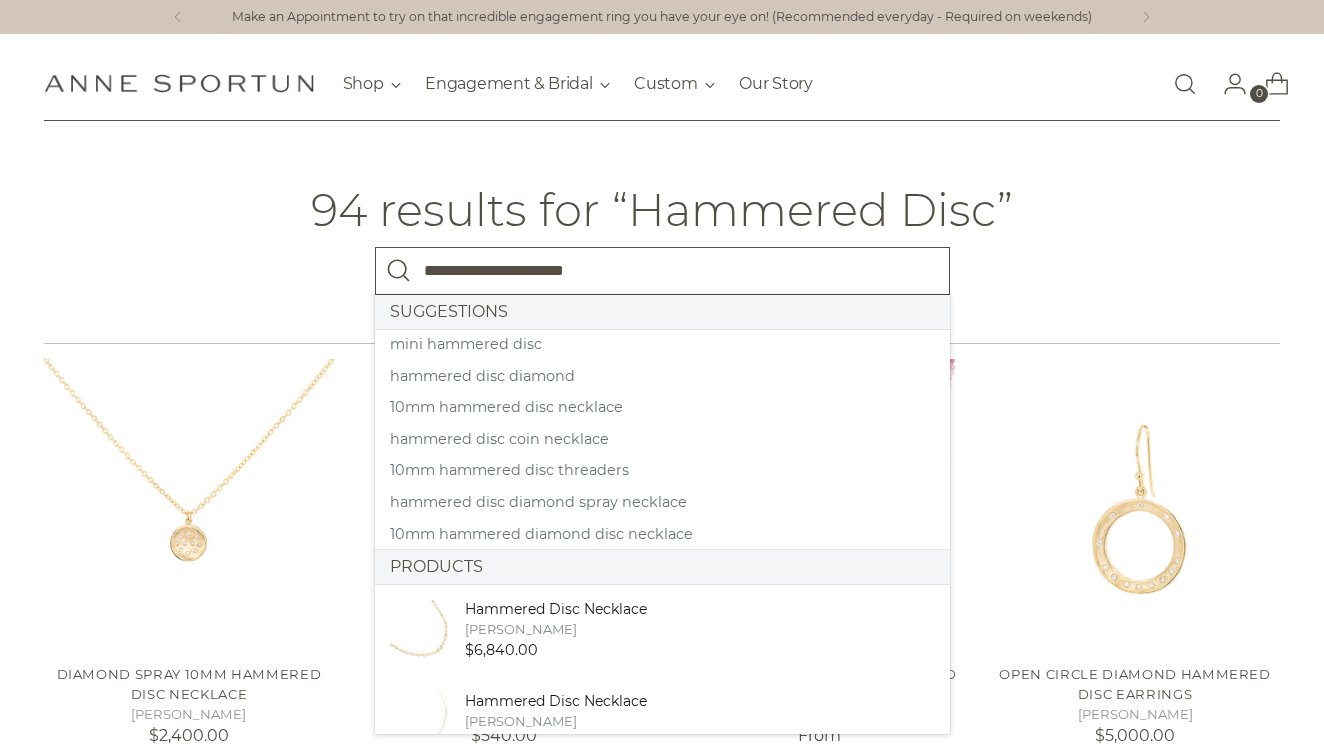 click at bounding box center [399, 271] 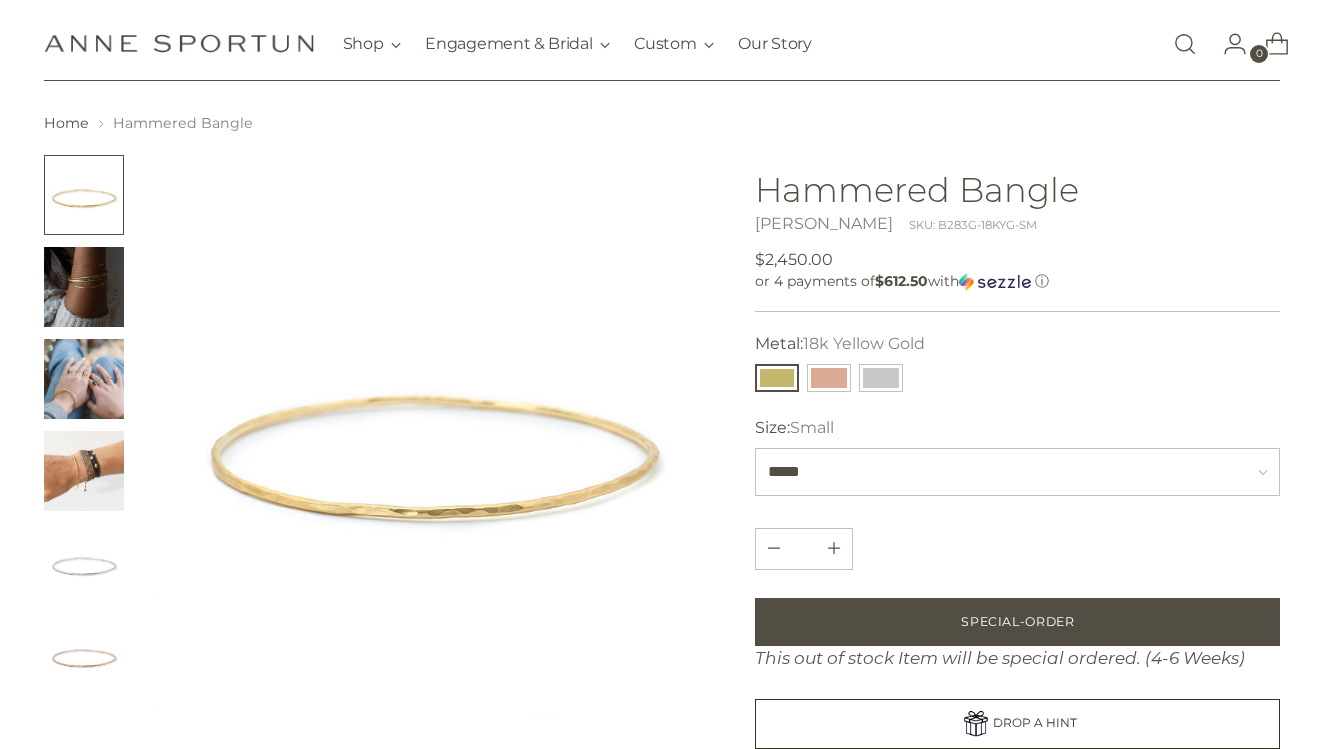 scroll, scrollTop: 80, scrollLeft: 0, axis: vertical 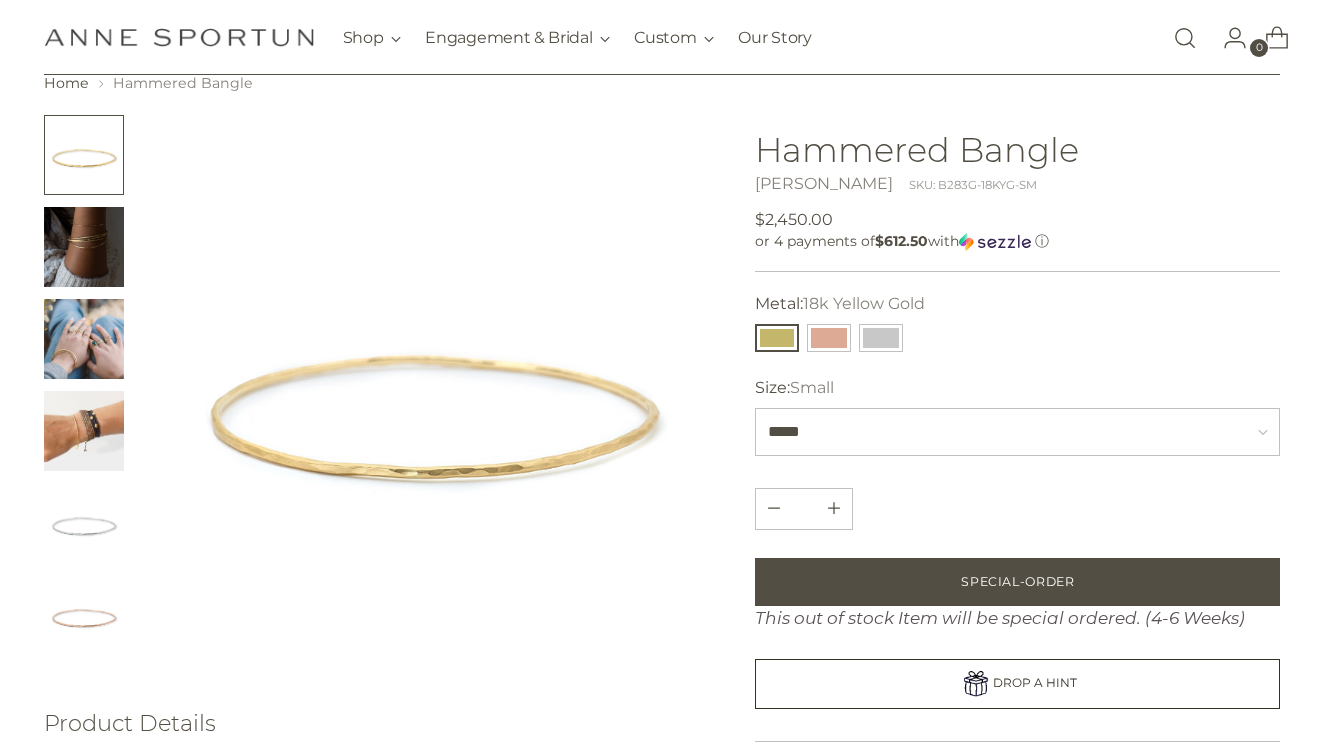 click at bounding box center (84, 339) 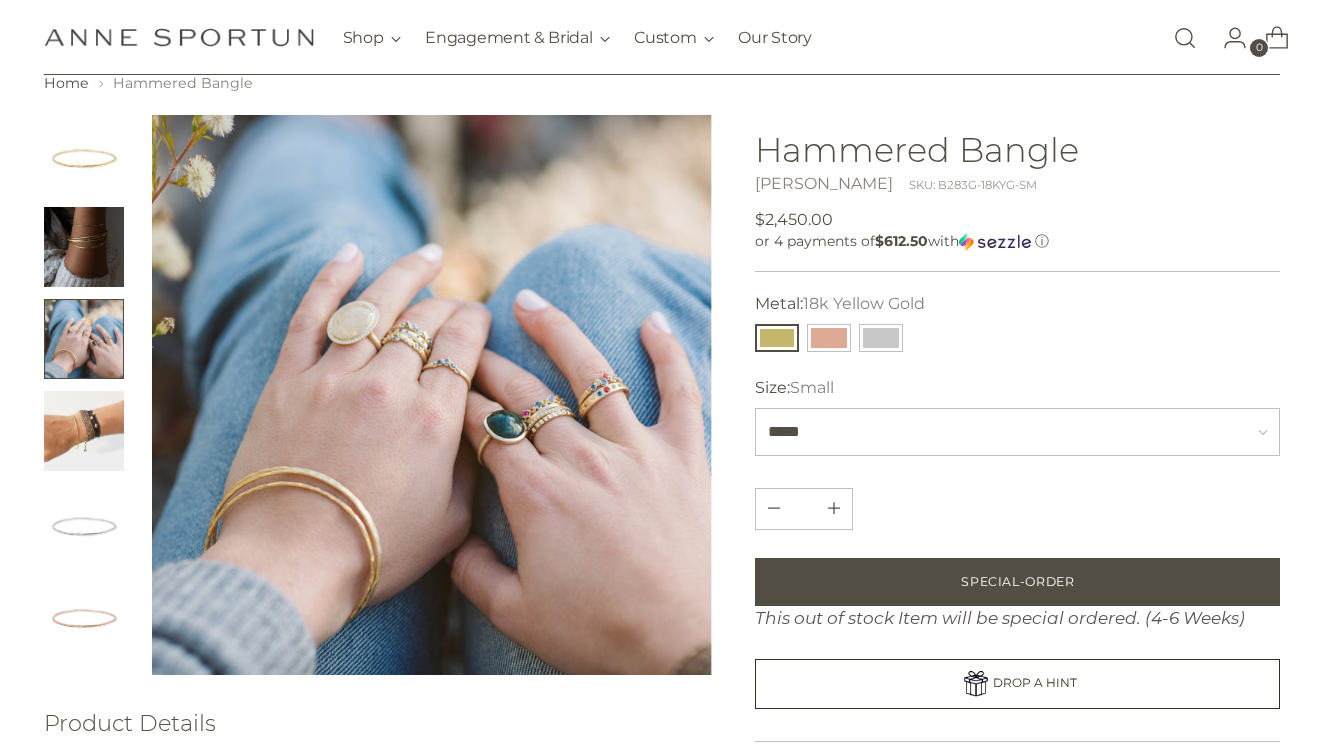 click at bounding box center [84, 247] 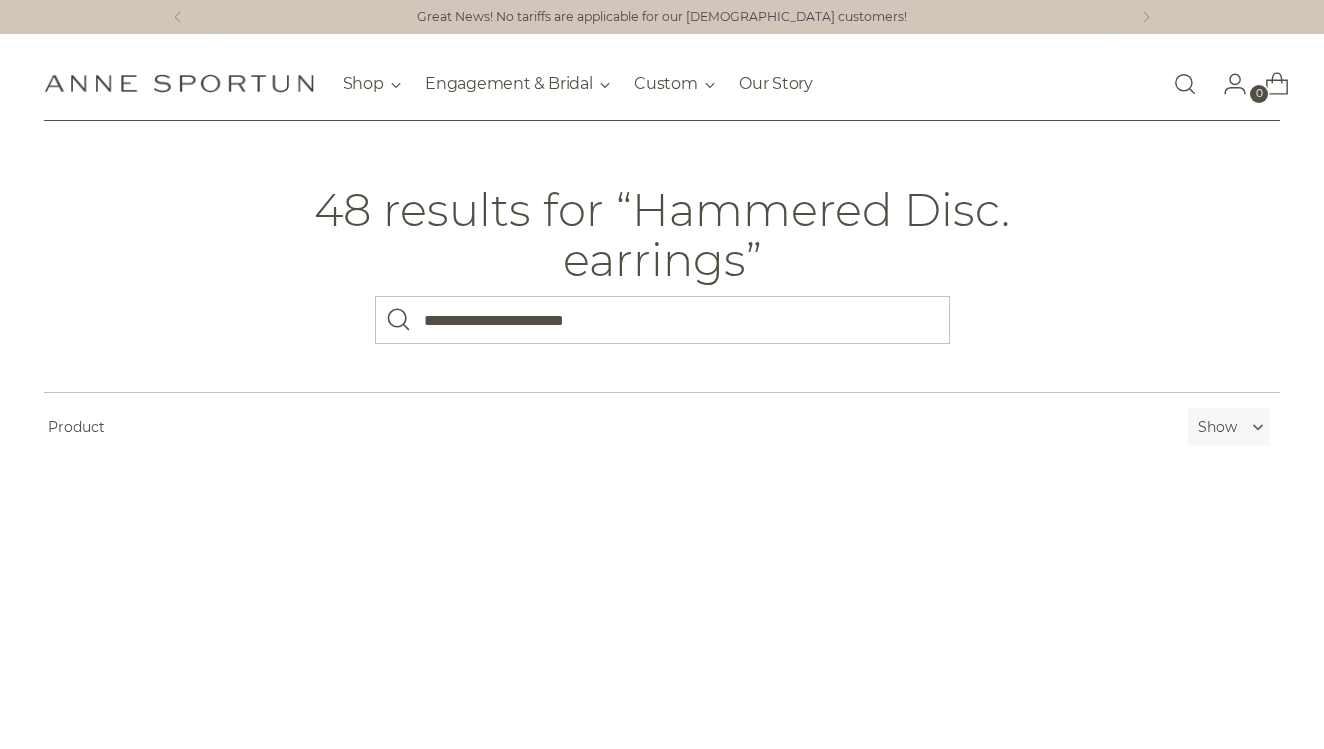 scroll, scrollTop: 0, scrollLeft: 0, axis: both 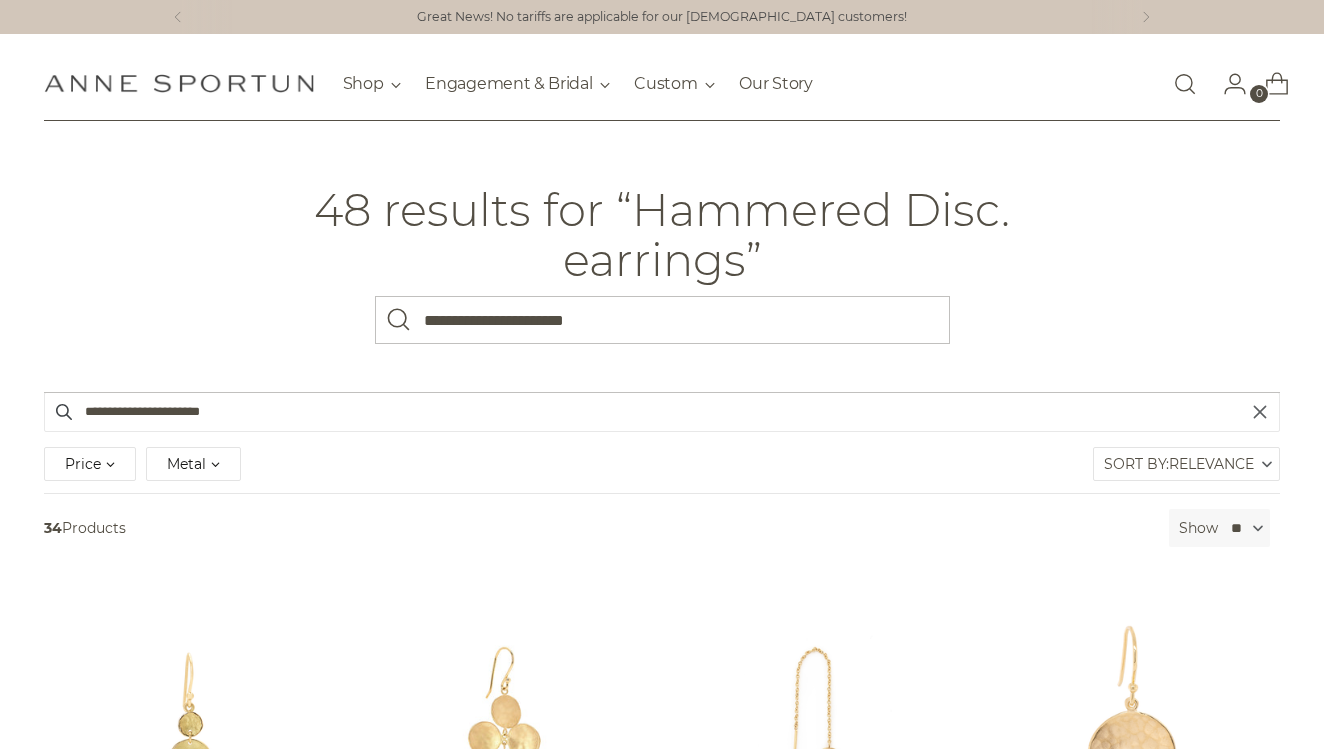click on "48 results for “Hammered Disc. earrings”" at bounding box center [662, 234] 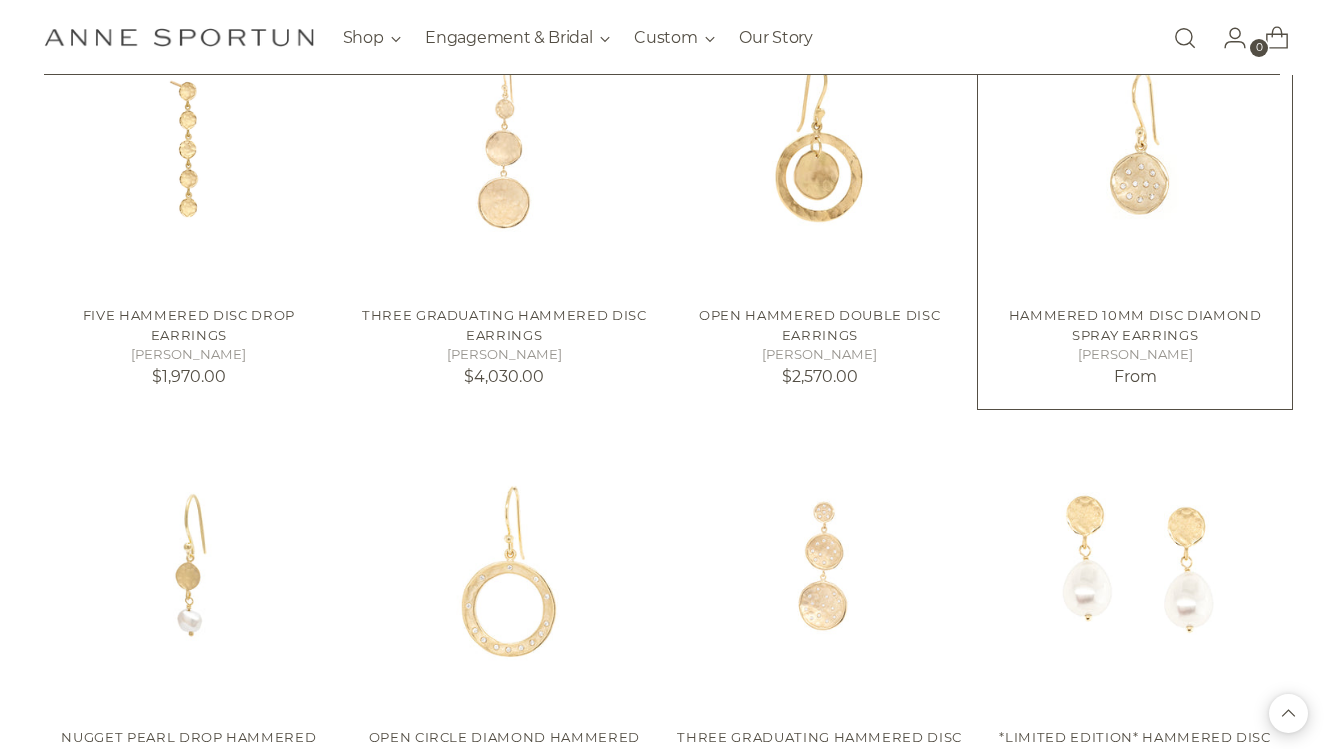 scroll, scrollTop: 2127, scrollLeft: 0, axis: vertical 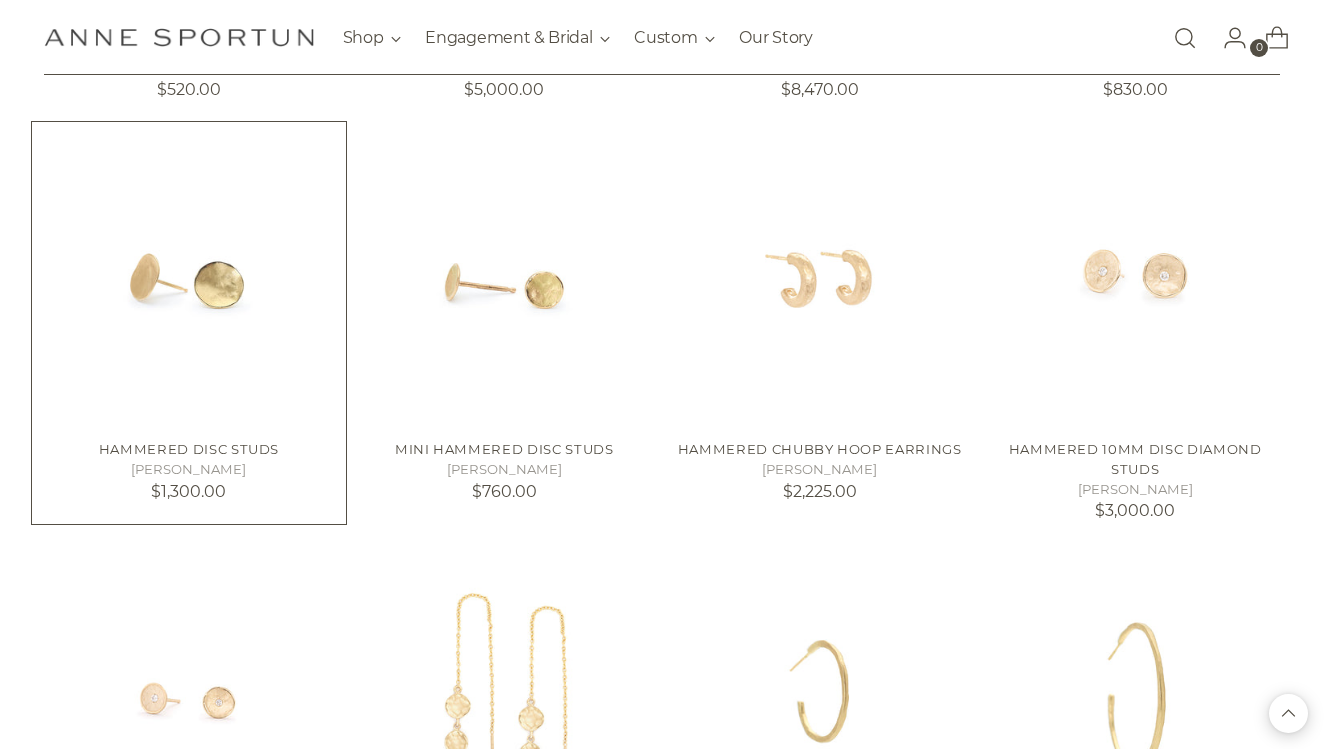 click at bounding box center [0, 0] 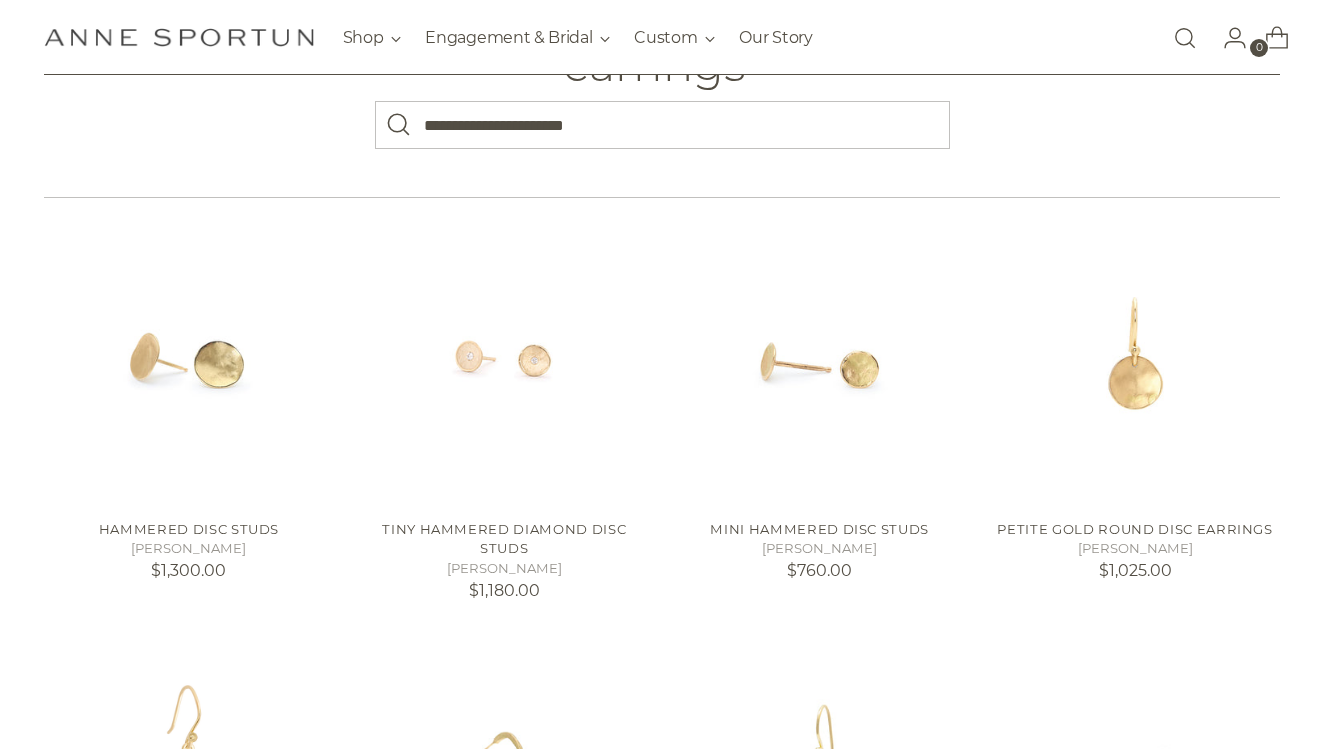 scroll, scrollTop: 0, scrollLeft: 0, axis: both 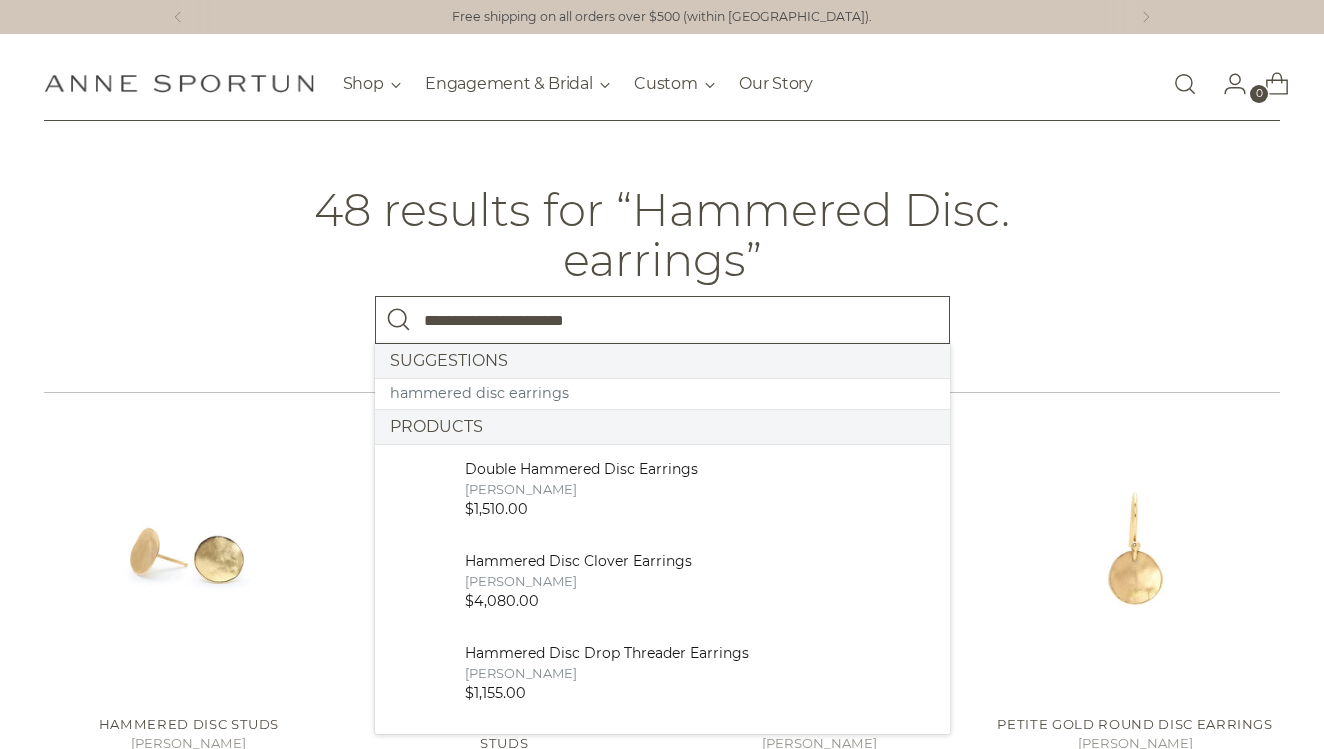click on "**********" at bounding box center (662, 320) 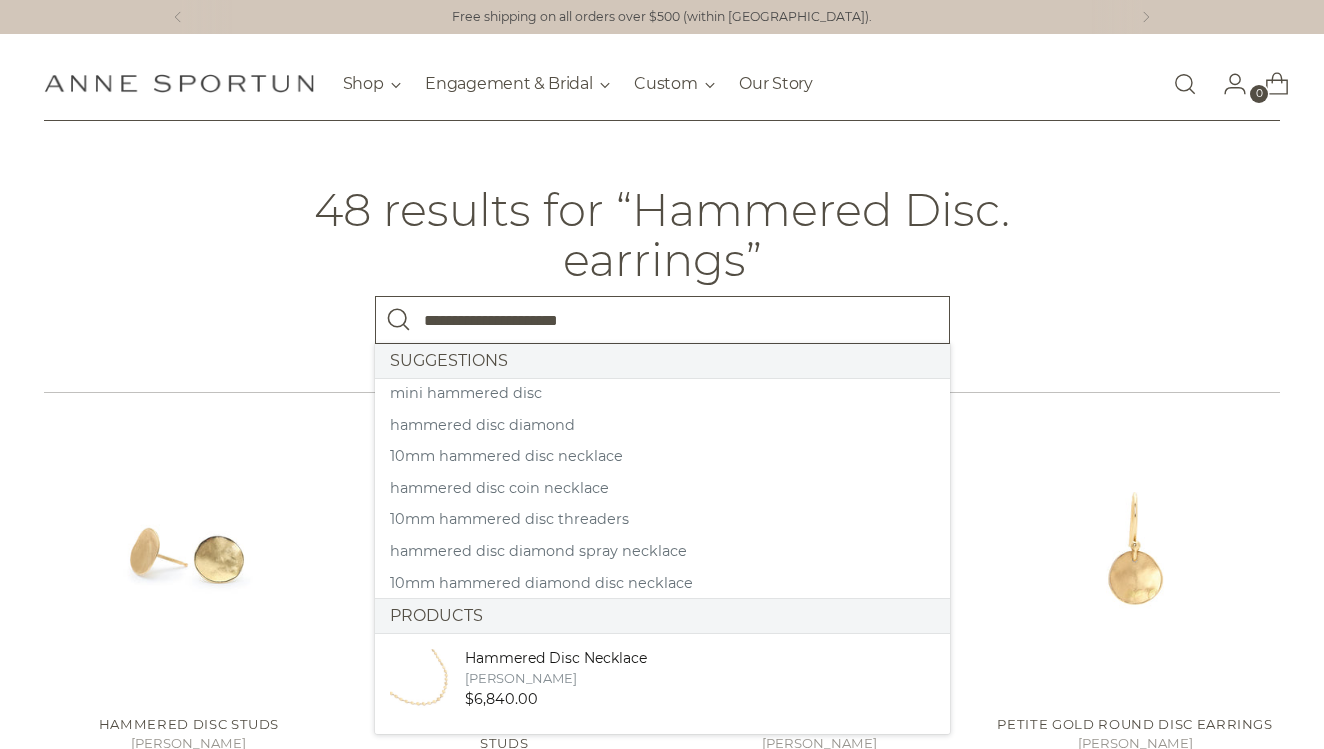 type on "**********" 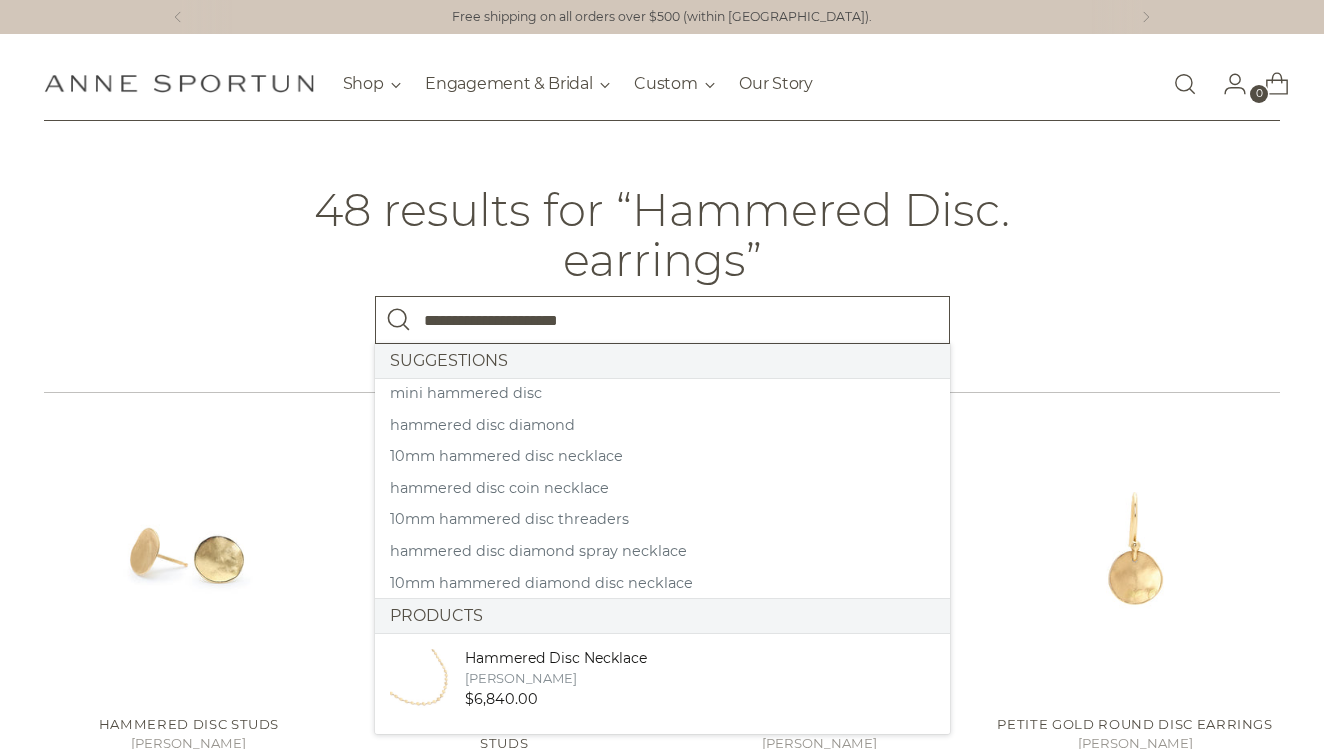 click at bounding box center (399, 320) 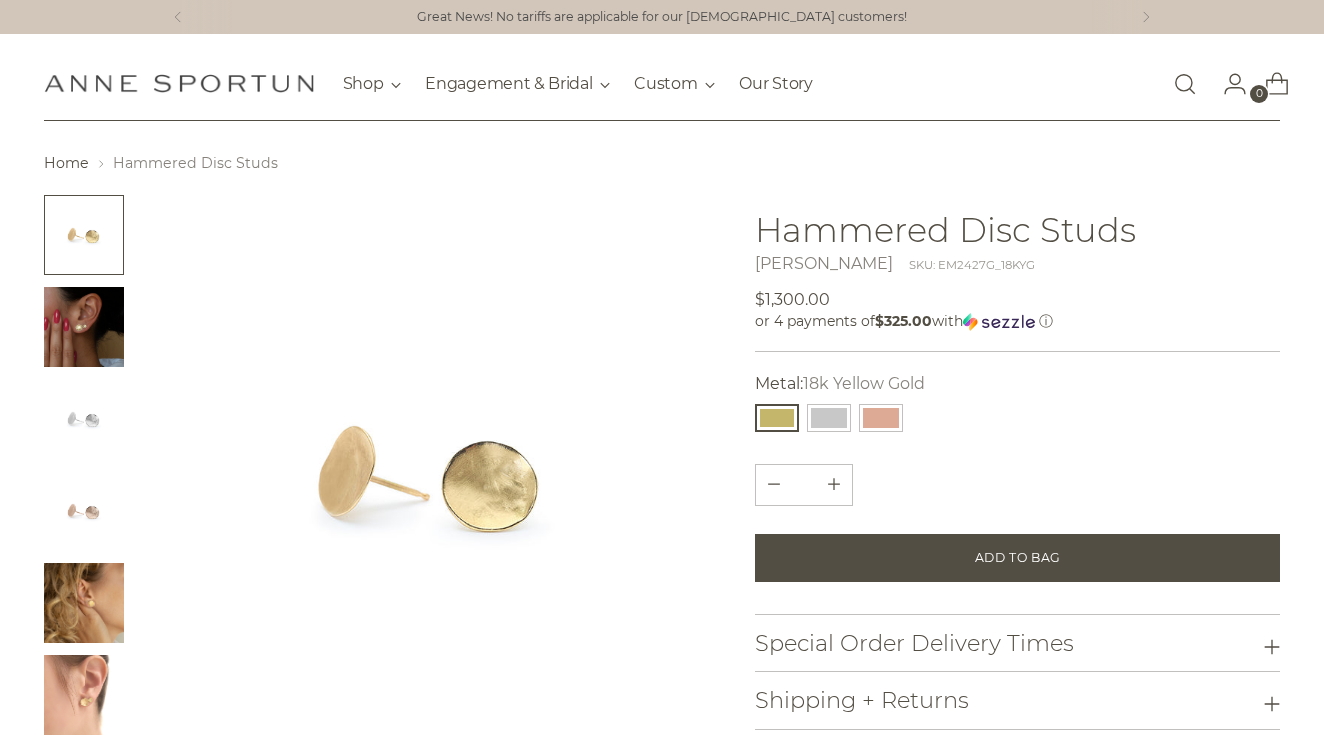 scroll, scrollTop: 0, scrollLeft: 0, axis: both 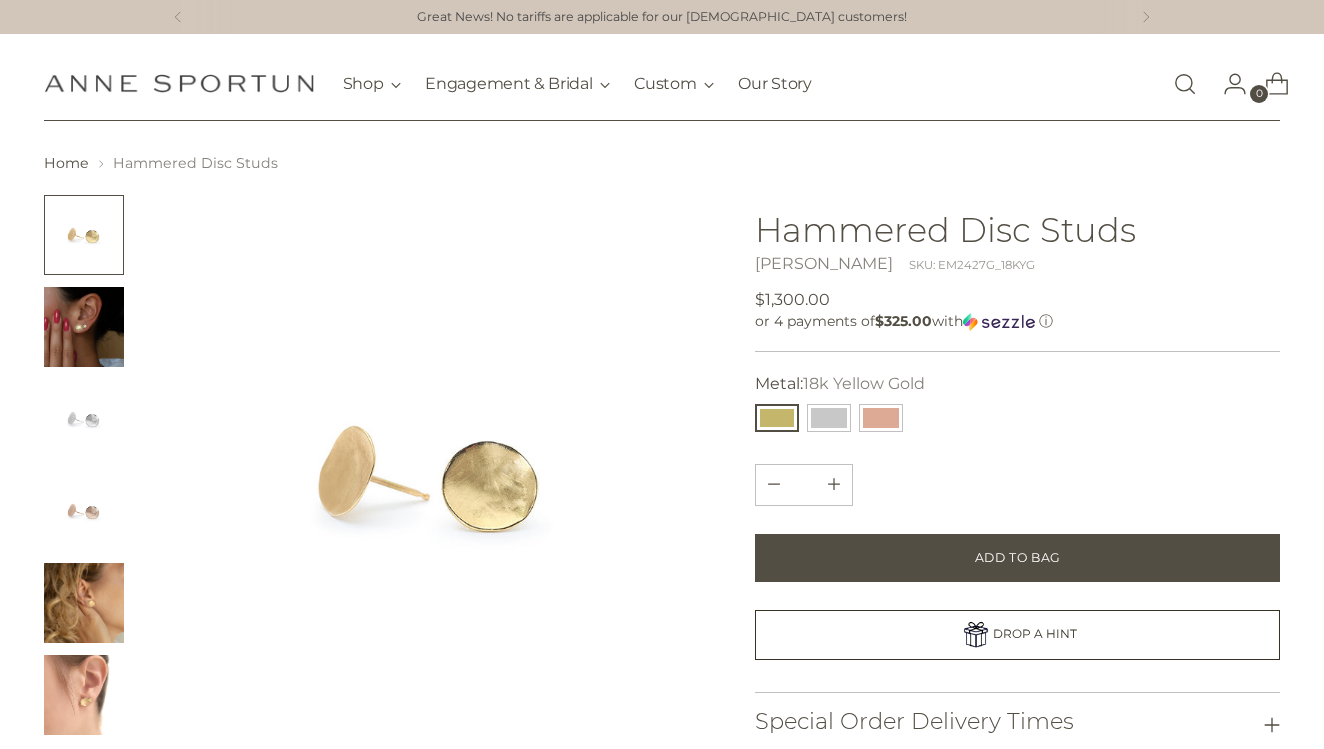 click at bounding box center [84, 603] 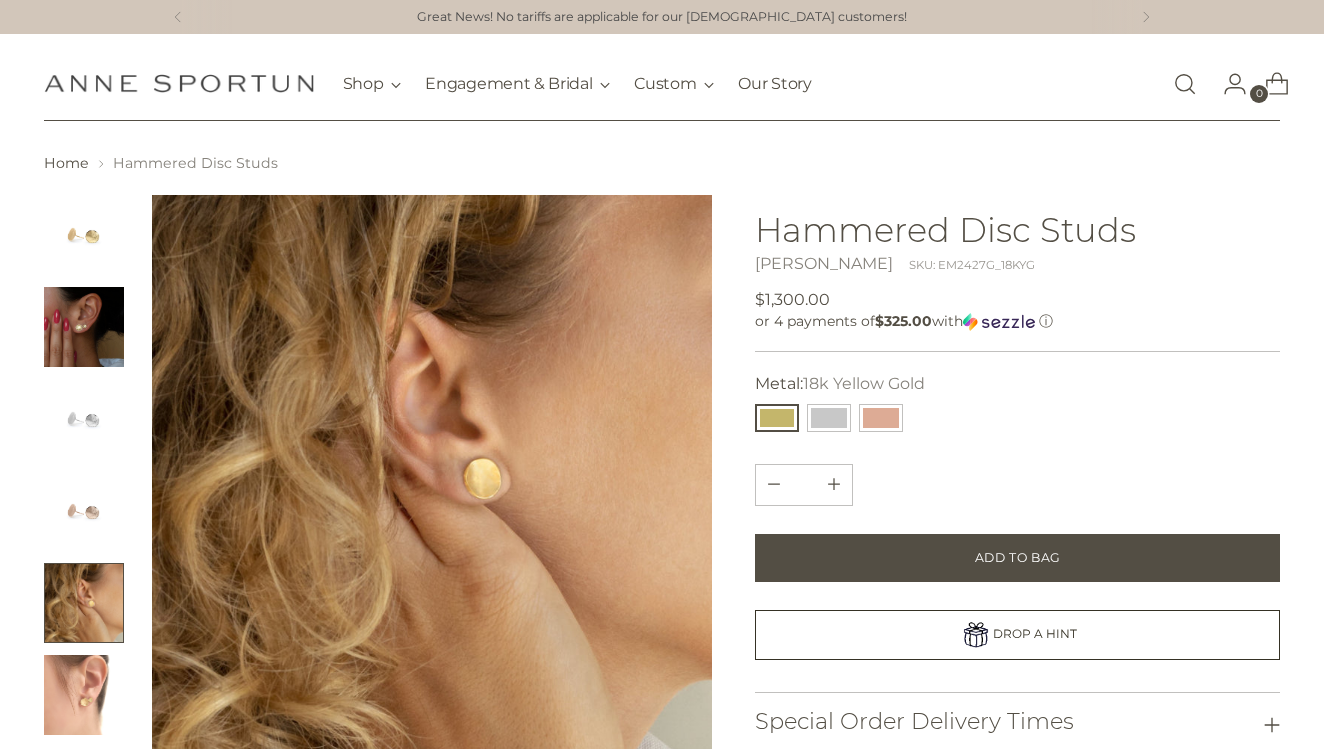 click at bounding box center (84, 327) 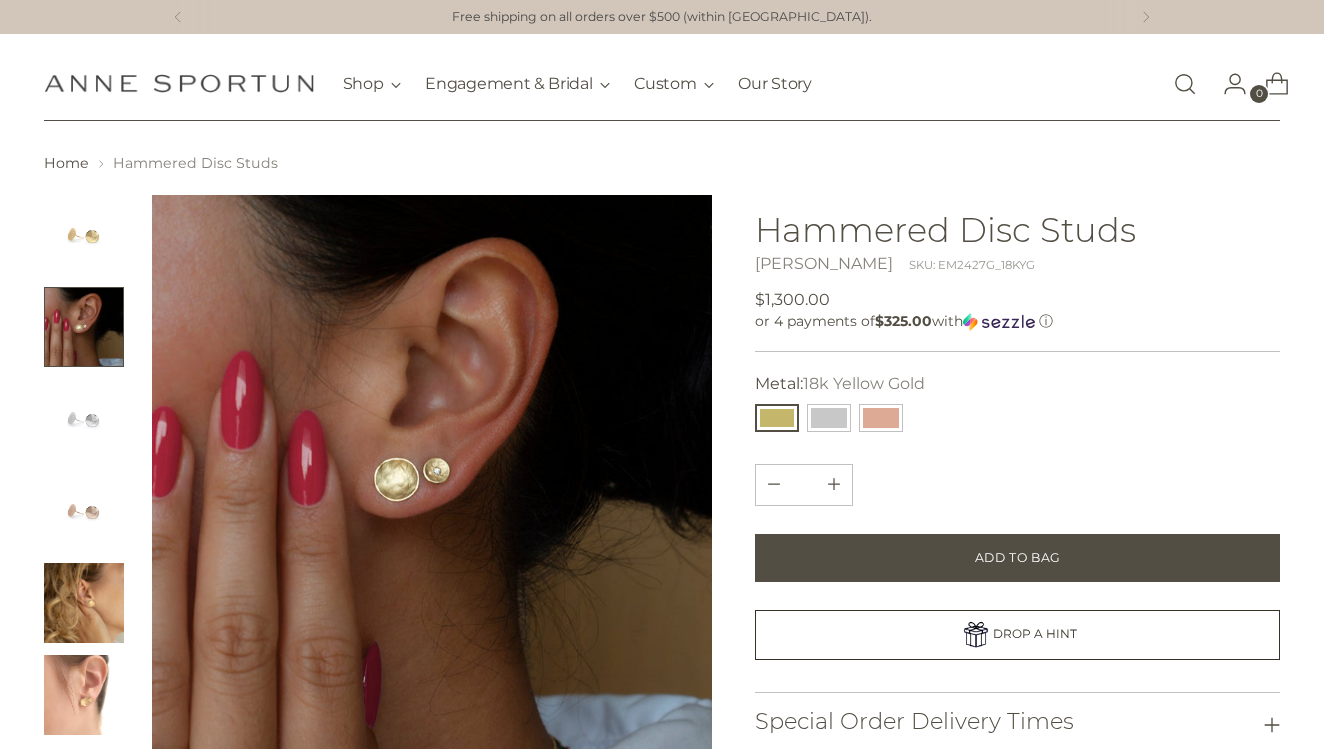 click at bounding box center (84, 235) 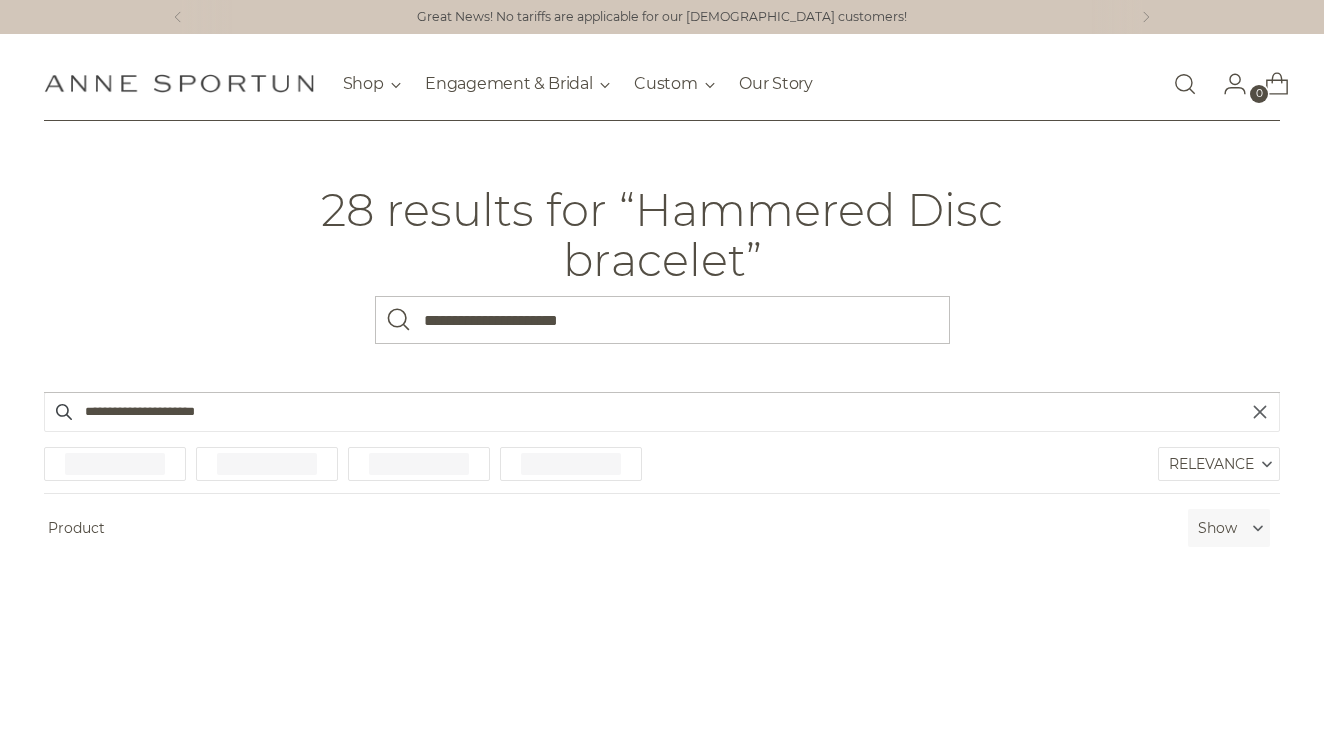 scroll, scrollTop: 0, scrollLeft: 0, axis: both 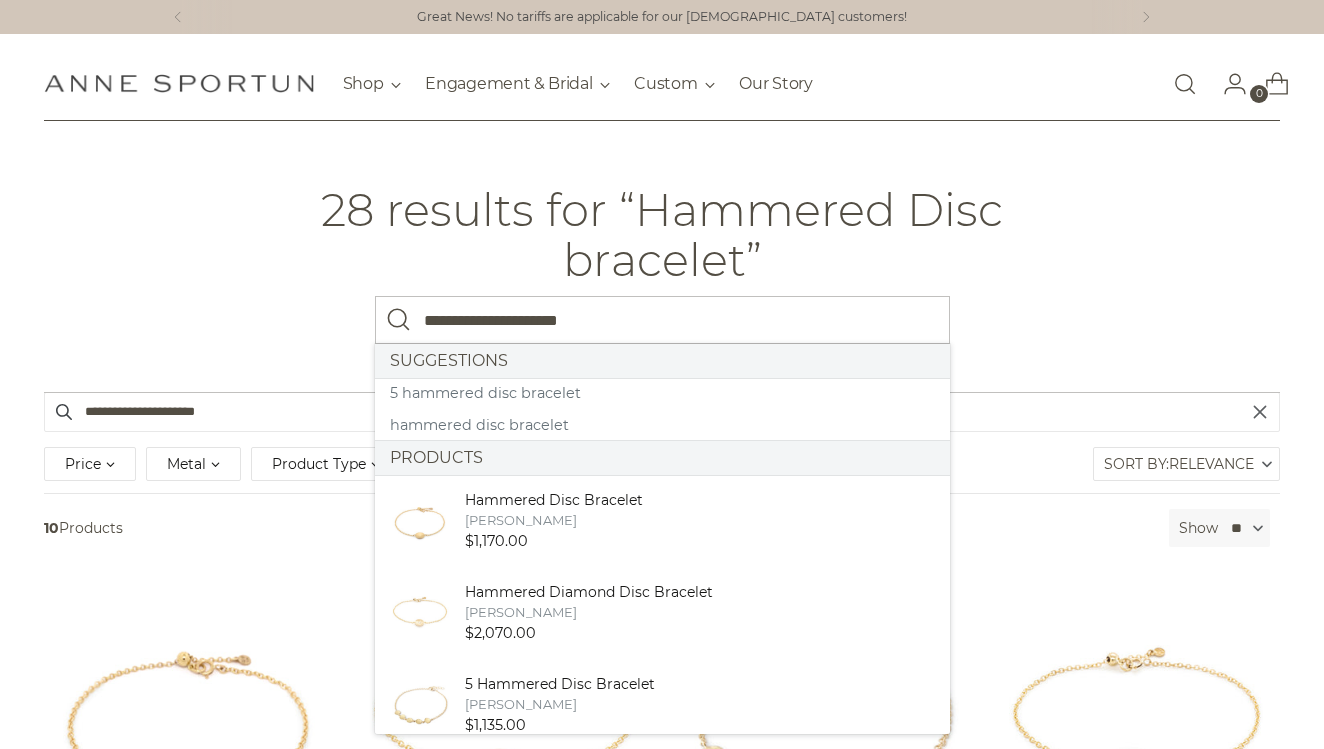 click on "**********" at bounding box center (662, 256) 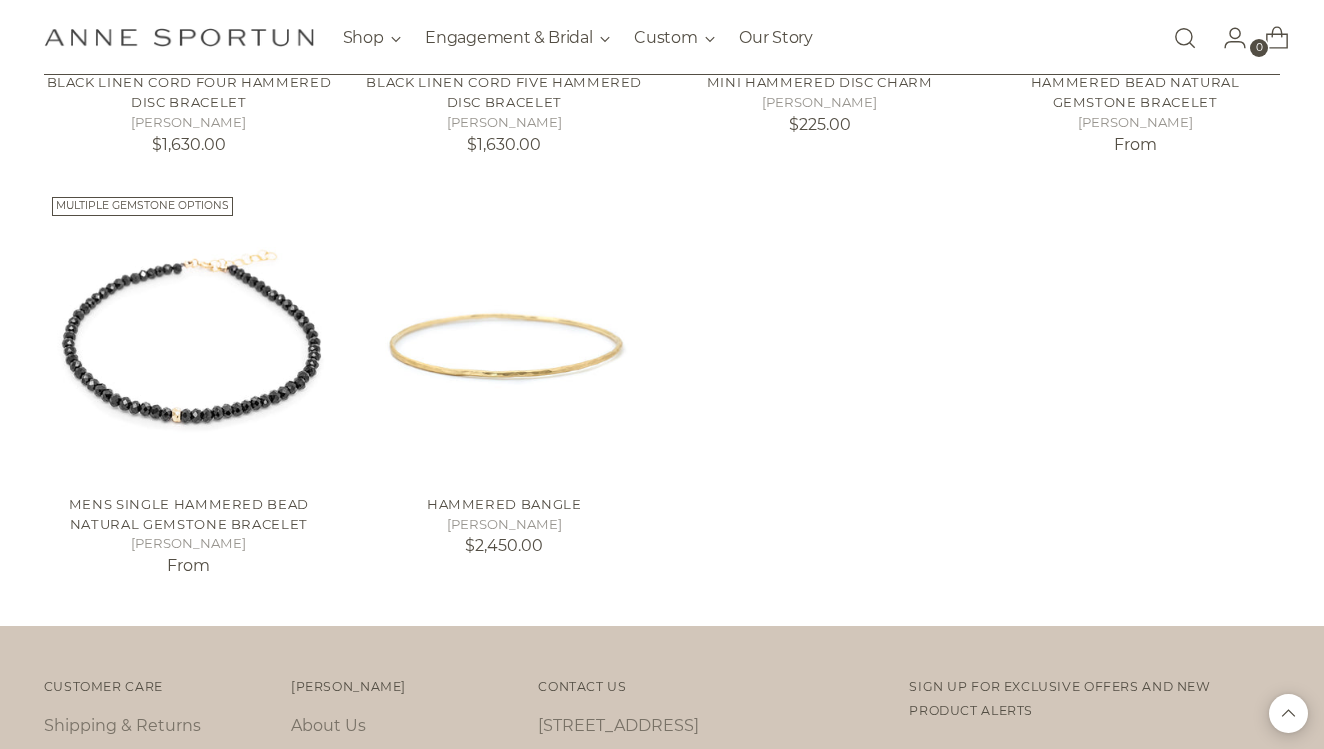scroll, scrollTop: 1149, scrollLeft: 0, axis: vertical 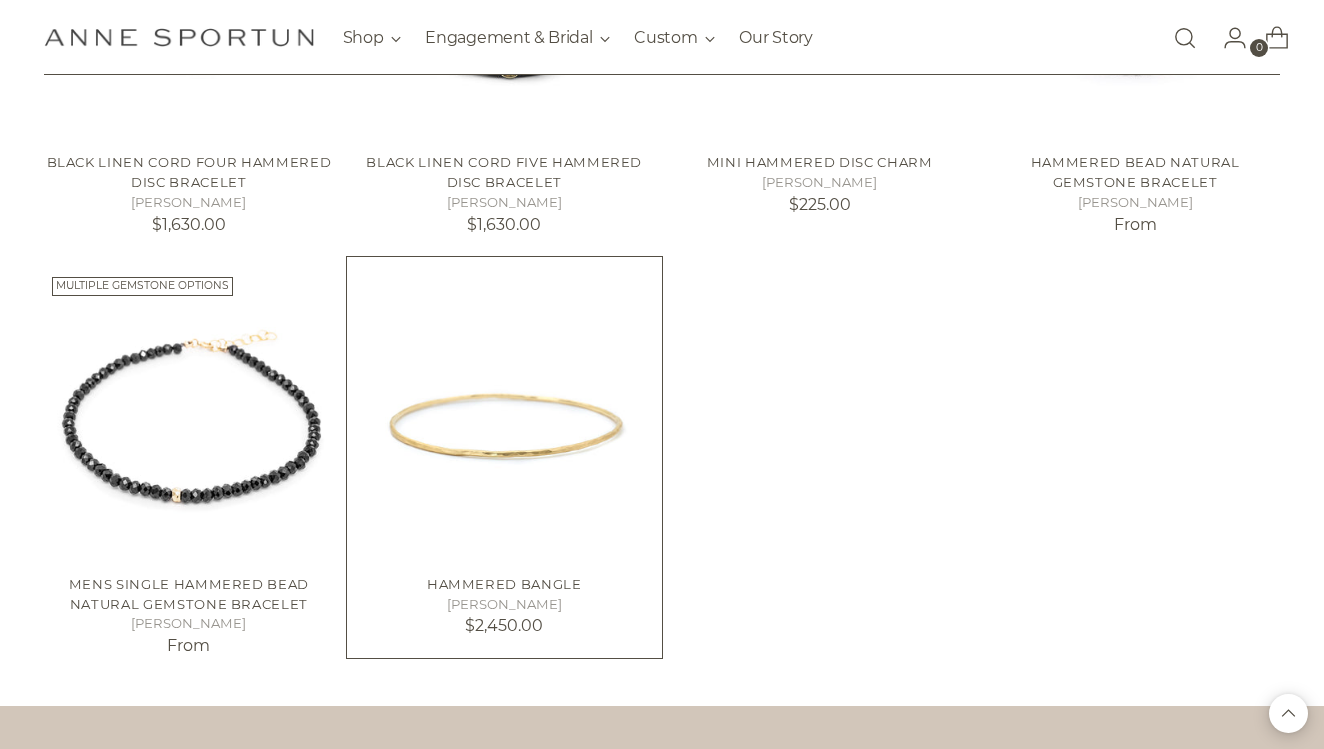 click at bounding box center [0, 0] 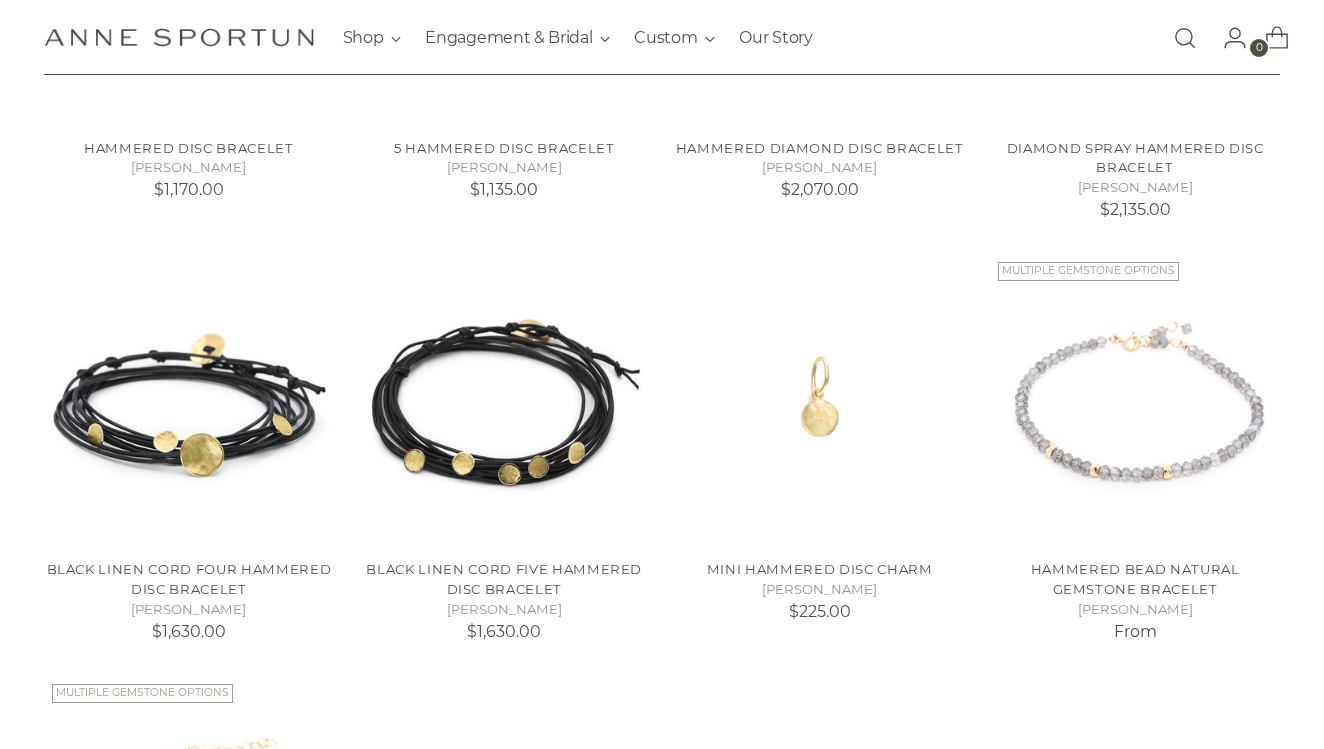 scroll, scrollTop: 821, scrollLeft: 0, axis: vertical 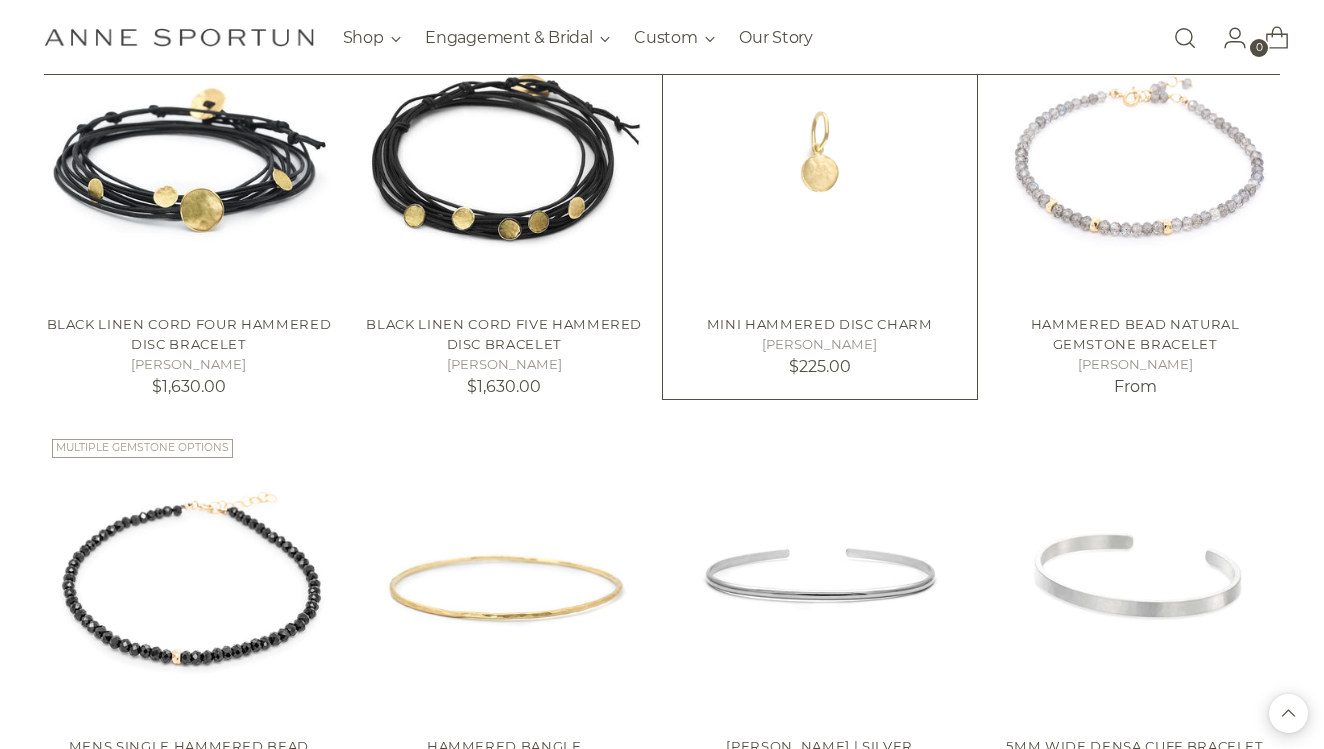 click at bounding box center (0, 0) 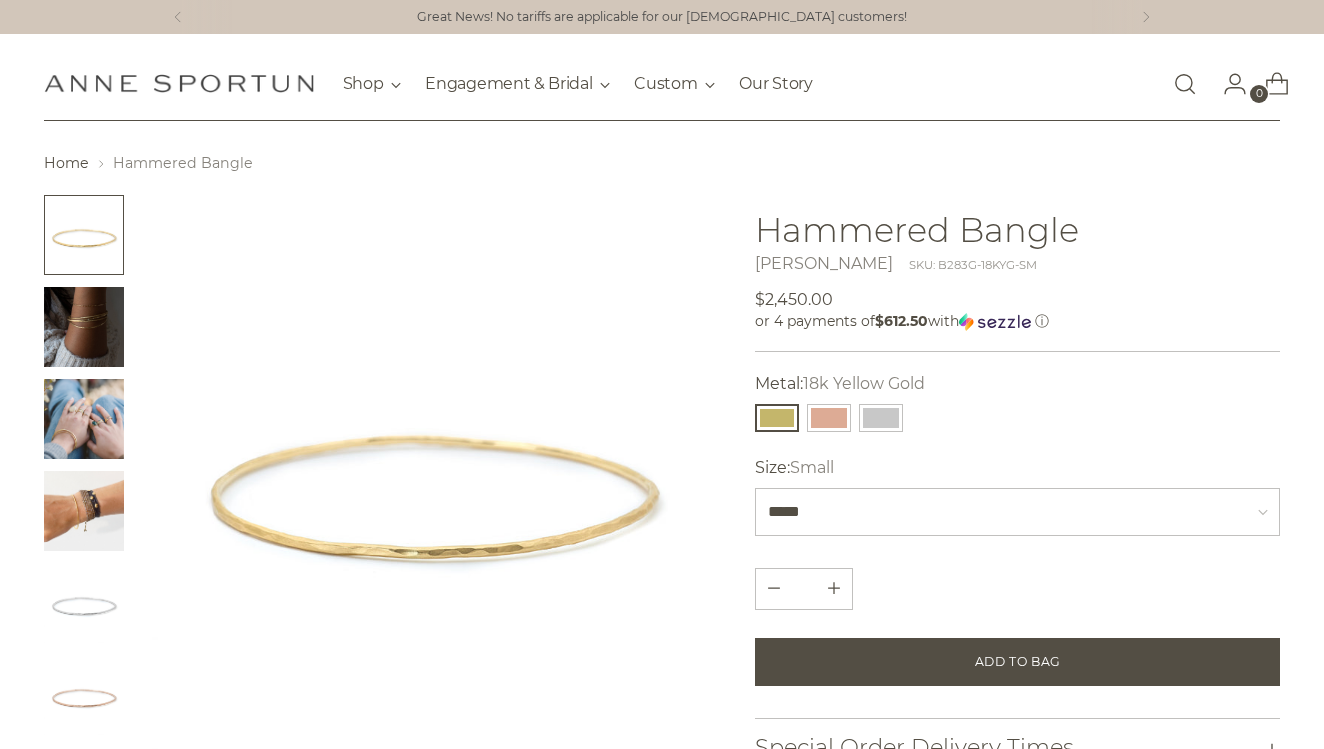 scroll, scrollTop: 0, scrollLeft: 0, axis: both 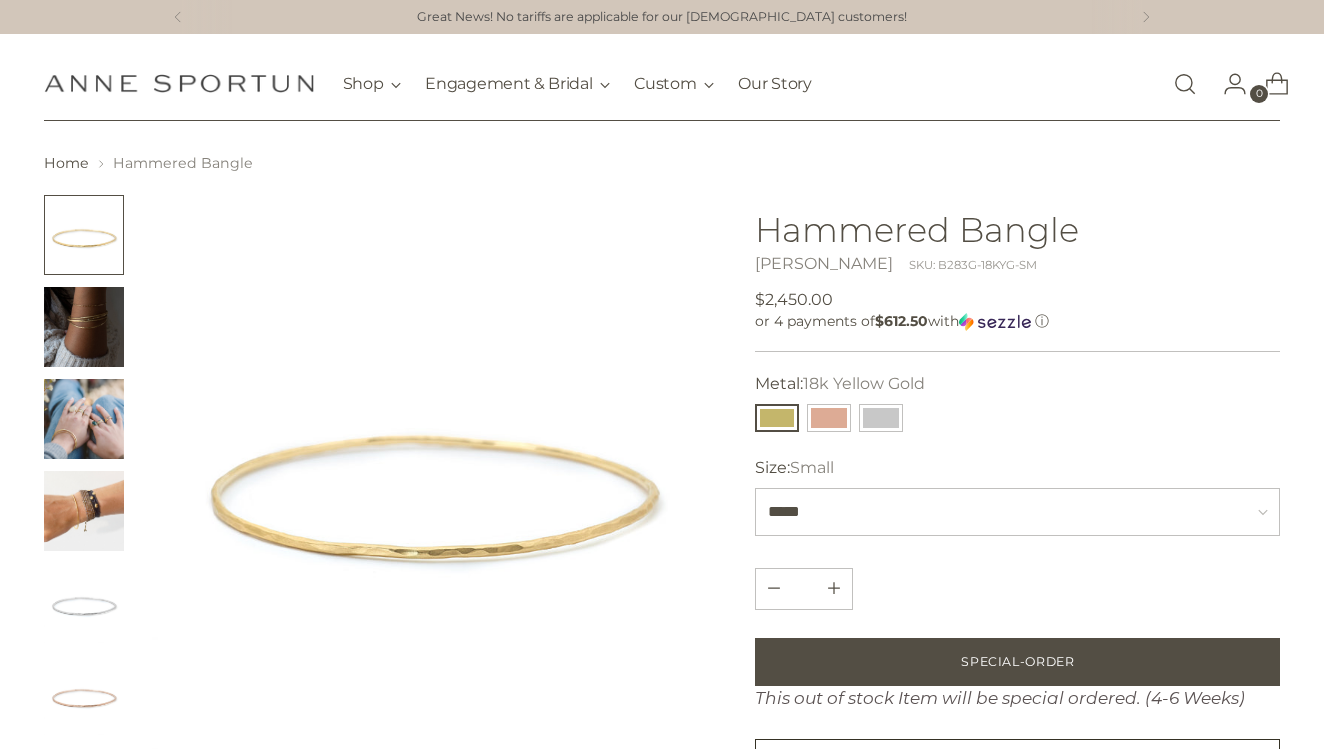 click at bounding box center (84, 603) 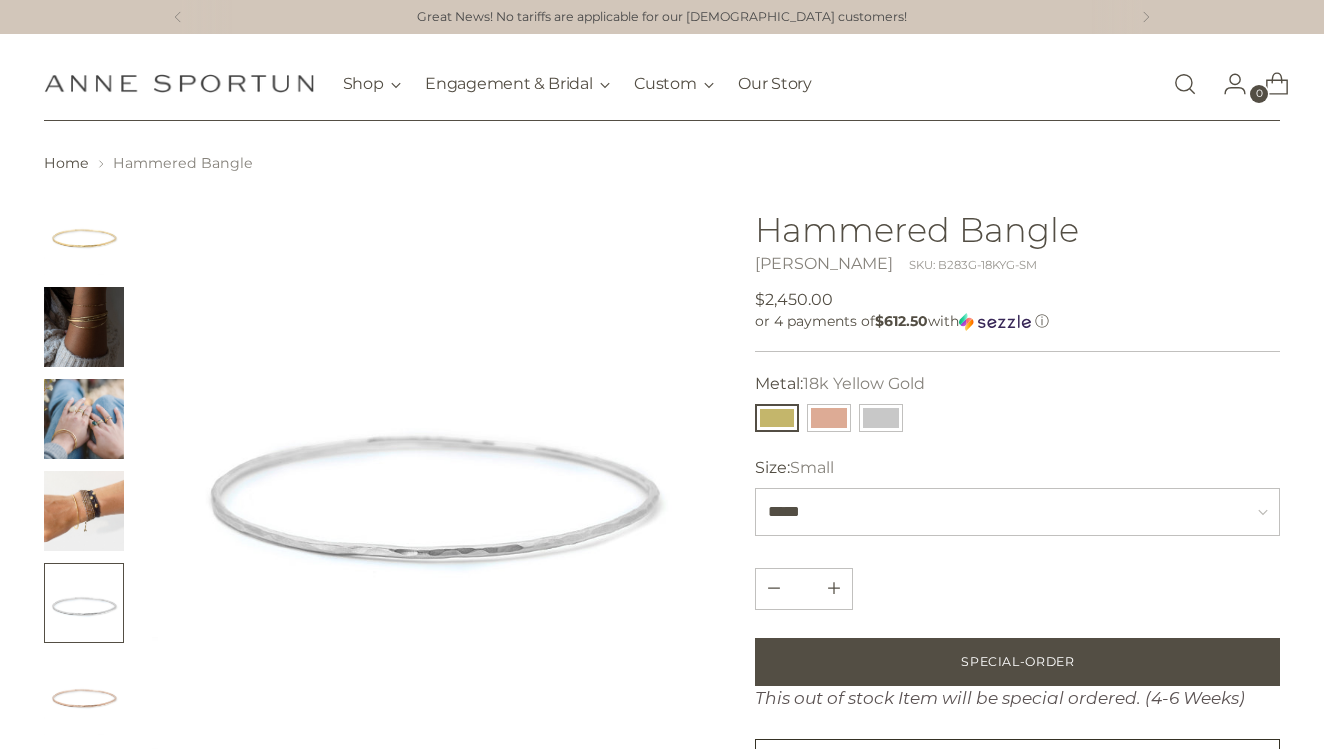 click at bounding box center (84, 511) 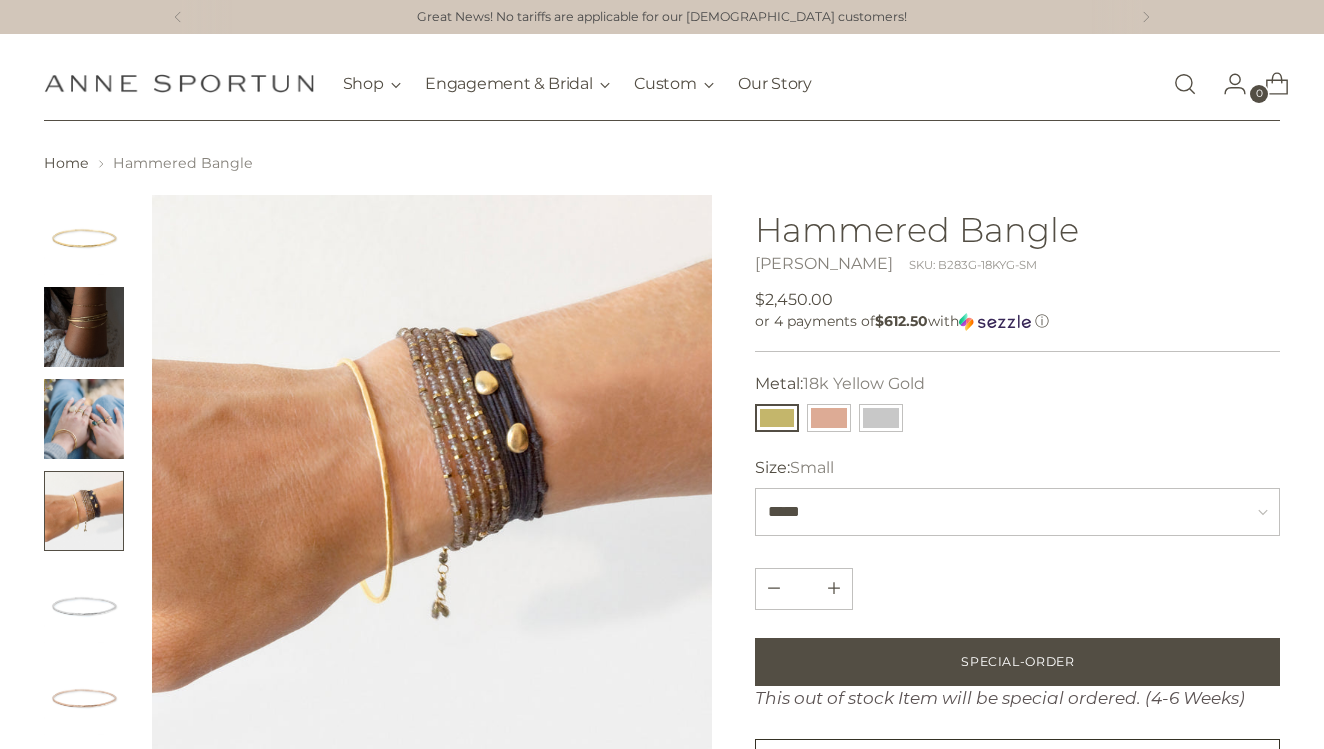 click at bounding box center [84, 419] 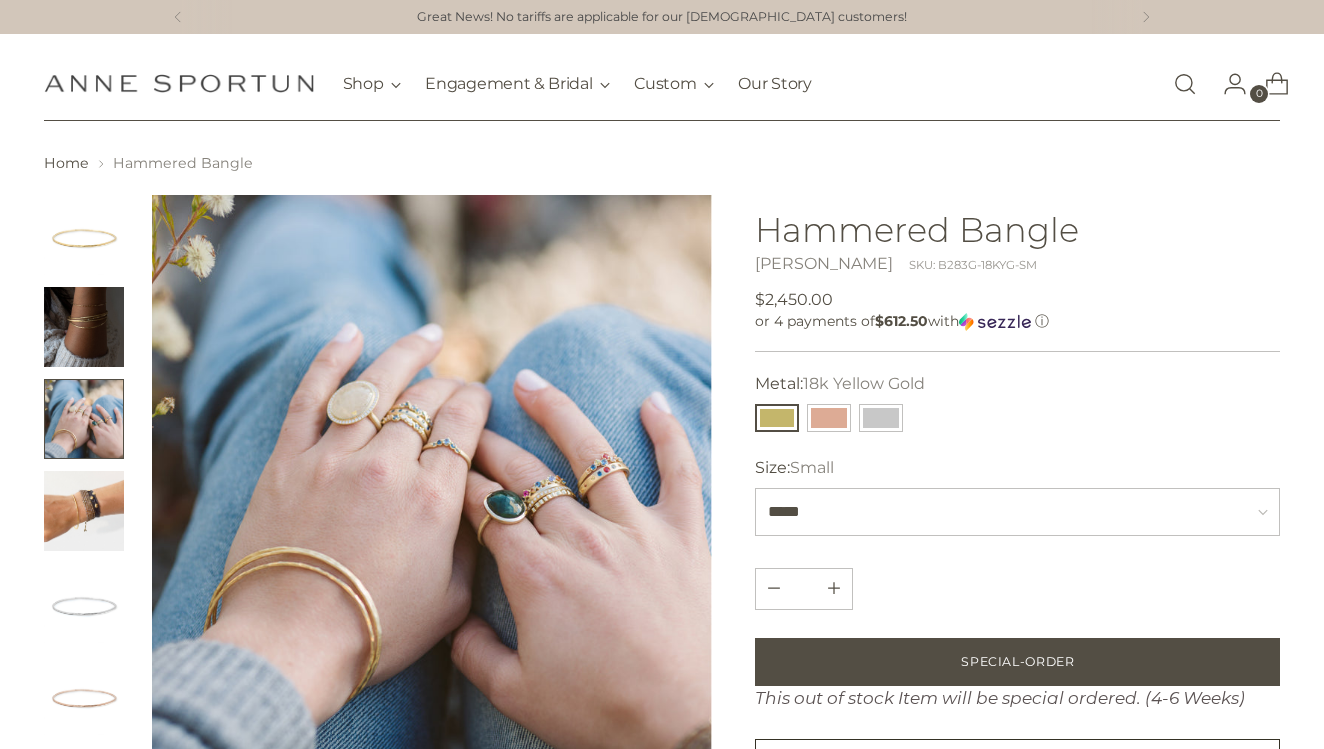 click at bounding box center [84, 327] 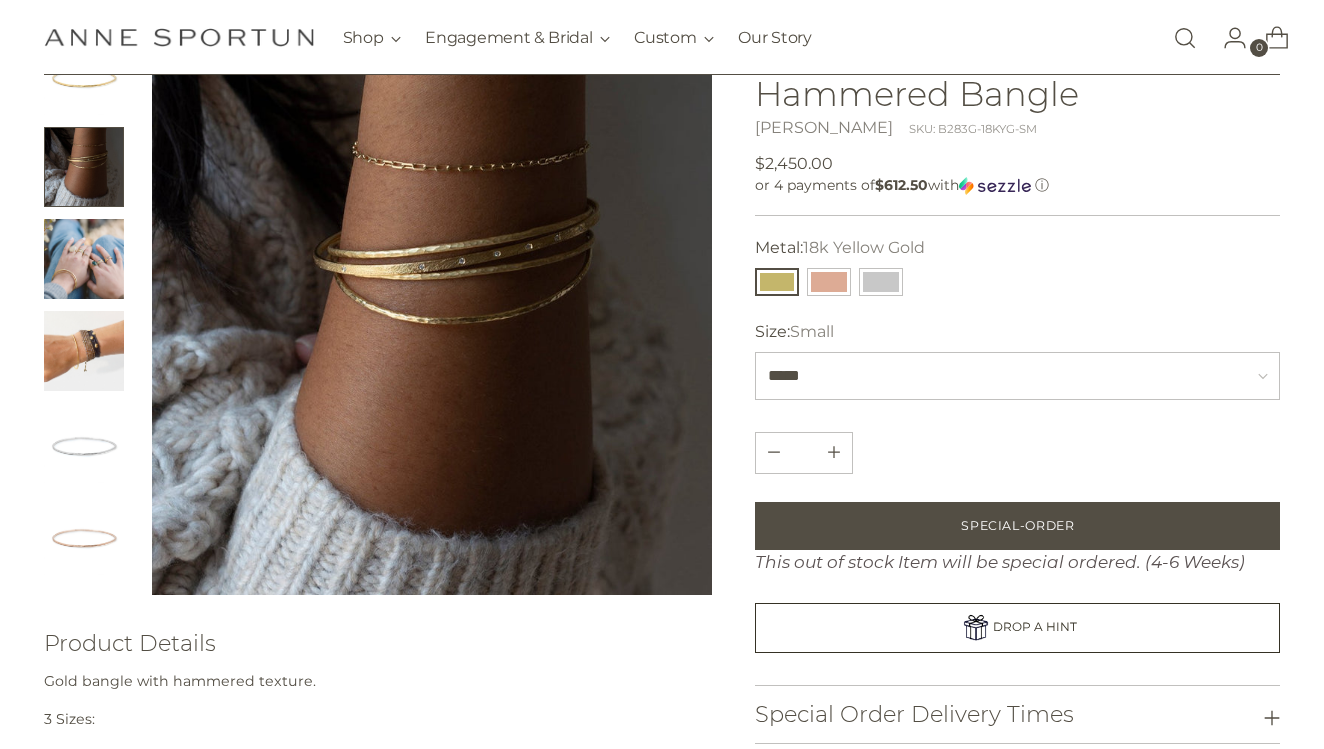scroll, scrollTop: 240, scrollLeft: 0, axis: vertical 